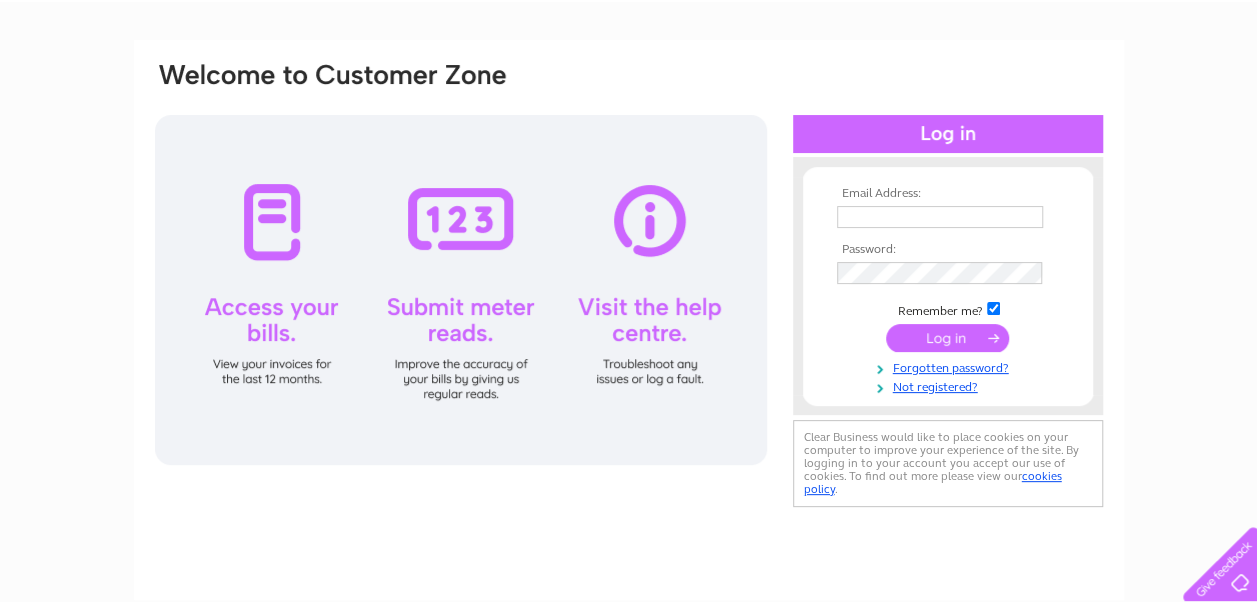 scroll, scrollTop: 0, scrollLeft: 0, axis: both 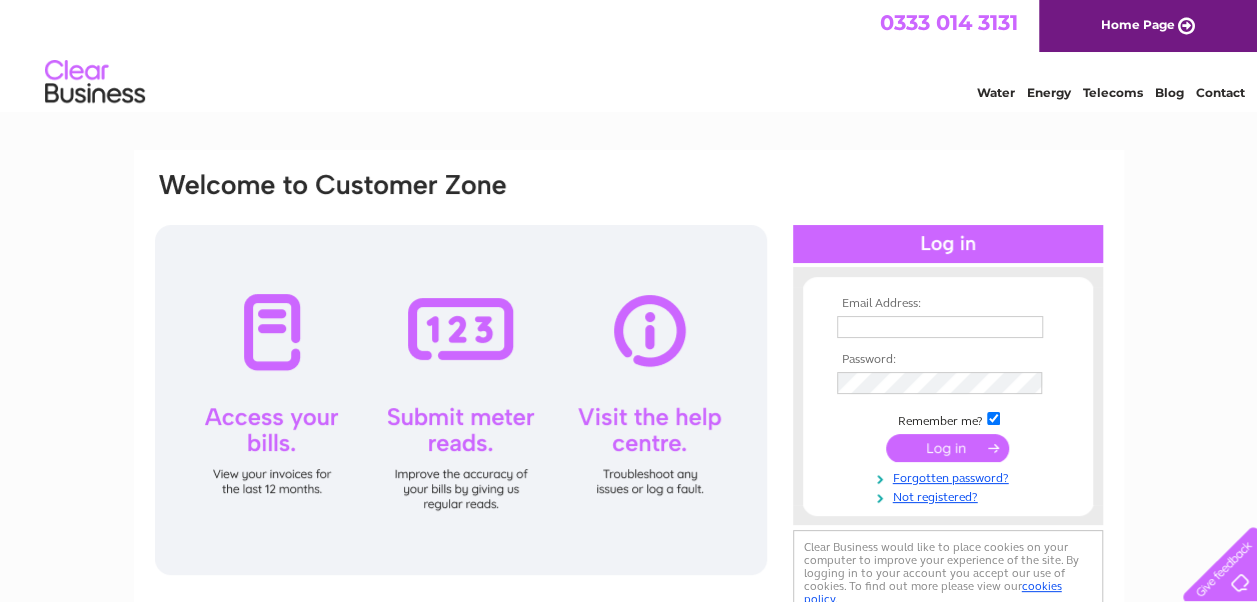 click at bounding box center (461, 400) 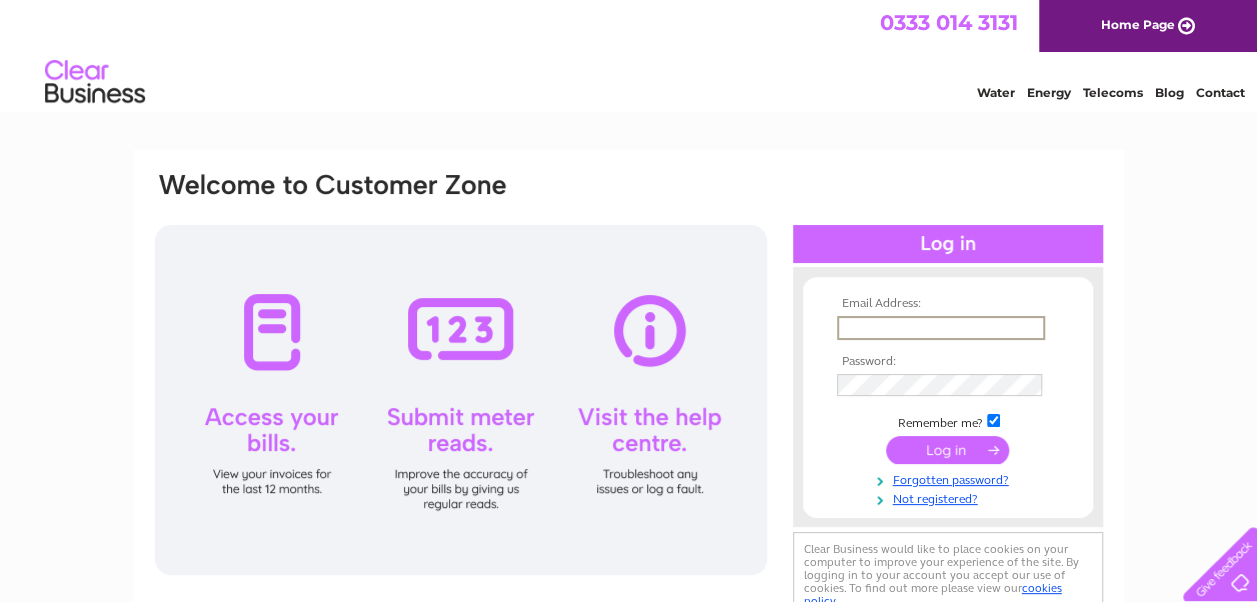 click at bounding box center [941, 328] 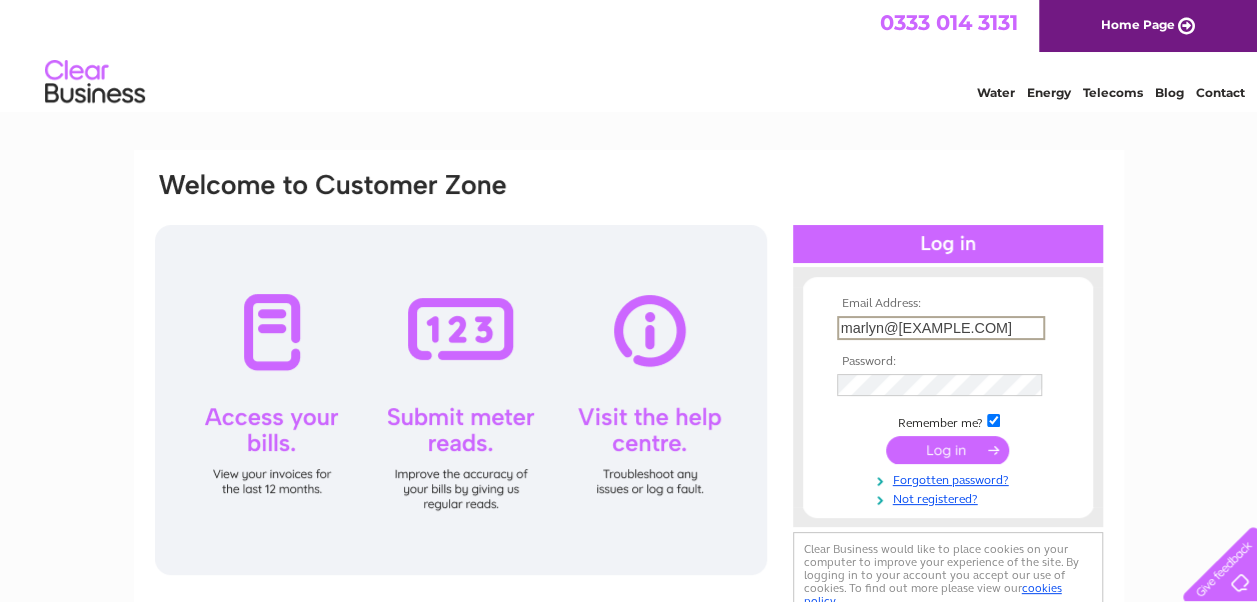 scroll, scrollTop: 0, scrollLeft: 29, axis: horizontal 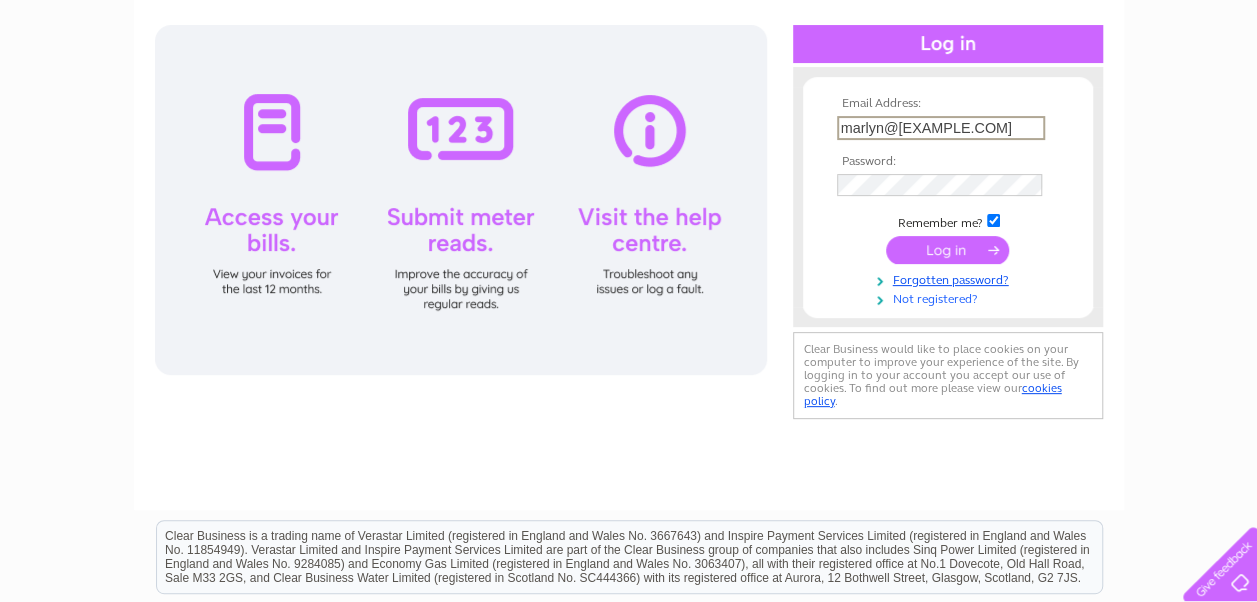 type on "marlyn@holidayandflightcentre.com" 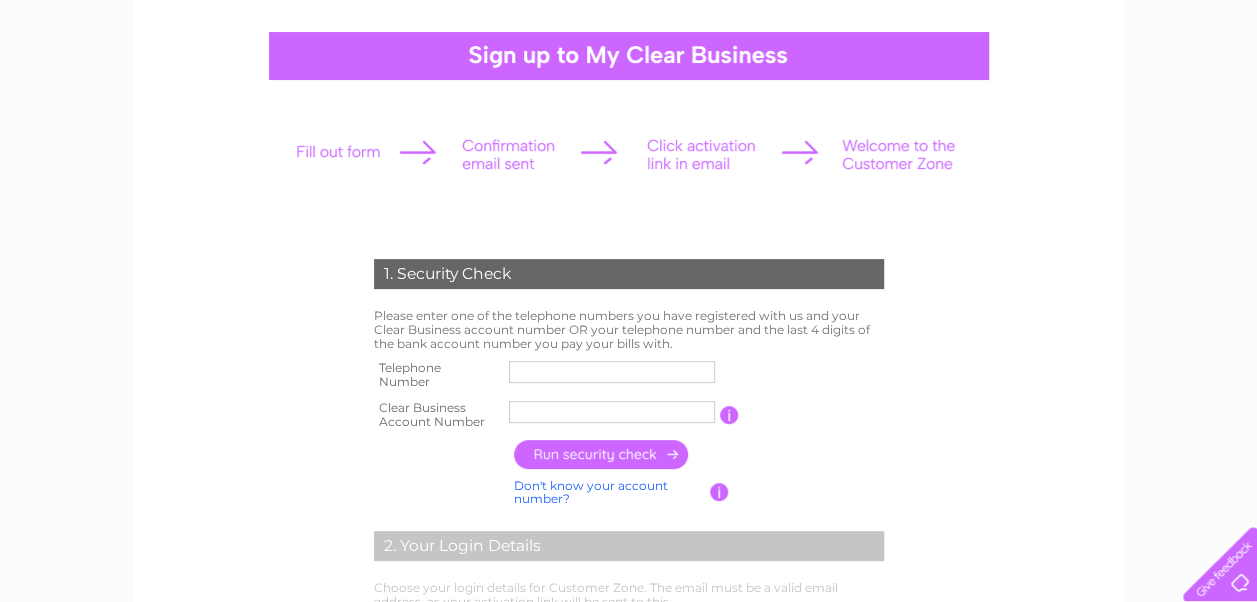 scroll, scrollTop: 200, scrollLeft: 0, axis: vertical 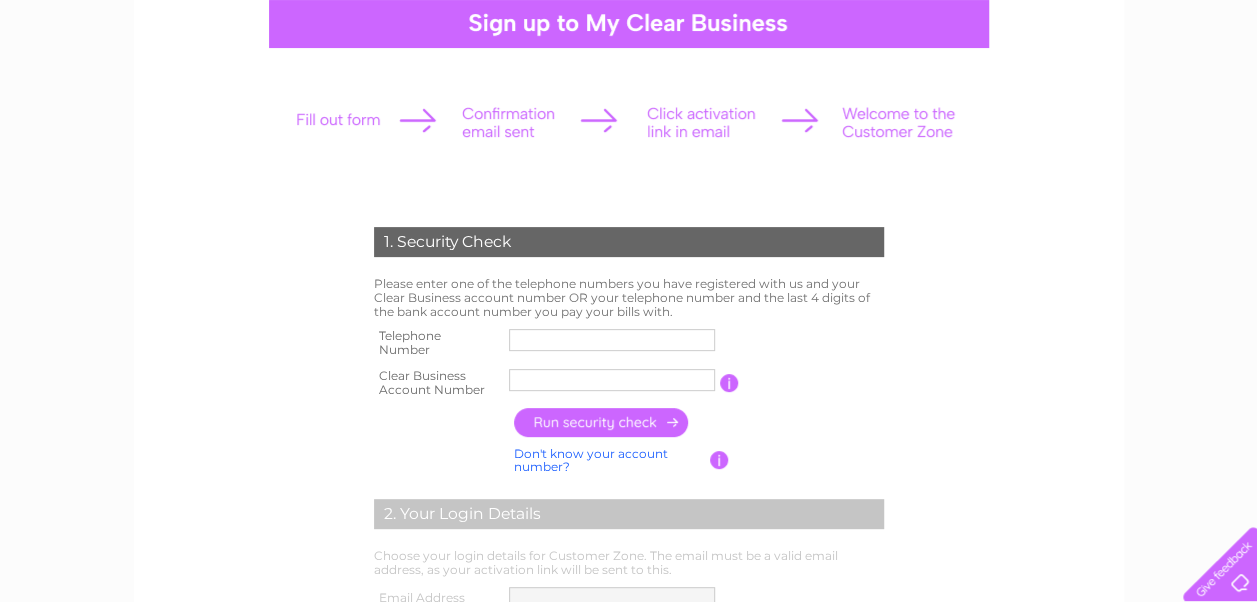 click at bounding box center [612, 340] 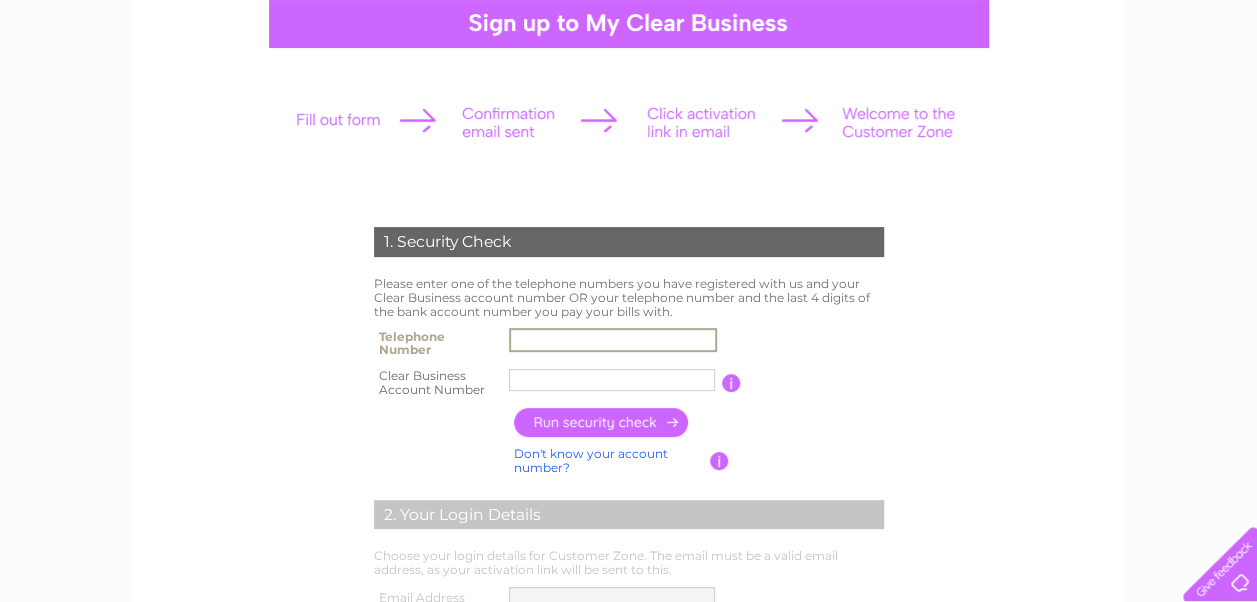 type on "01698425444" 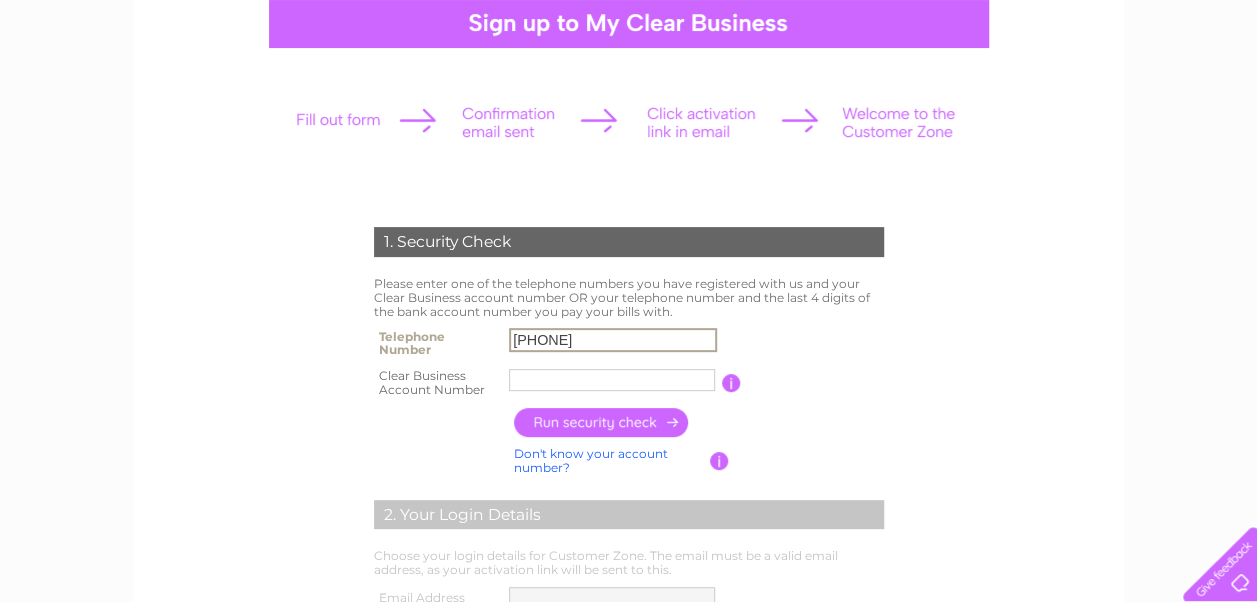 type on "Holiday a" 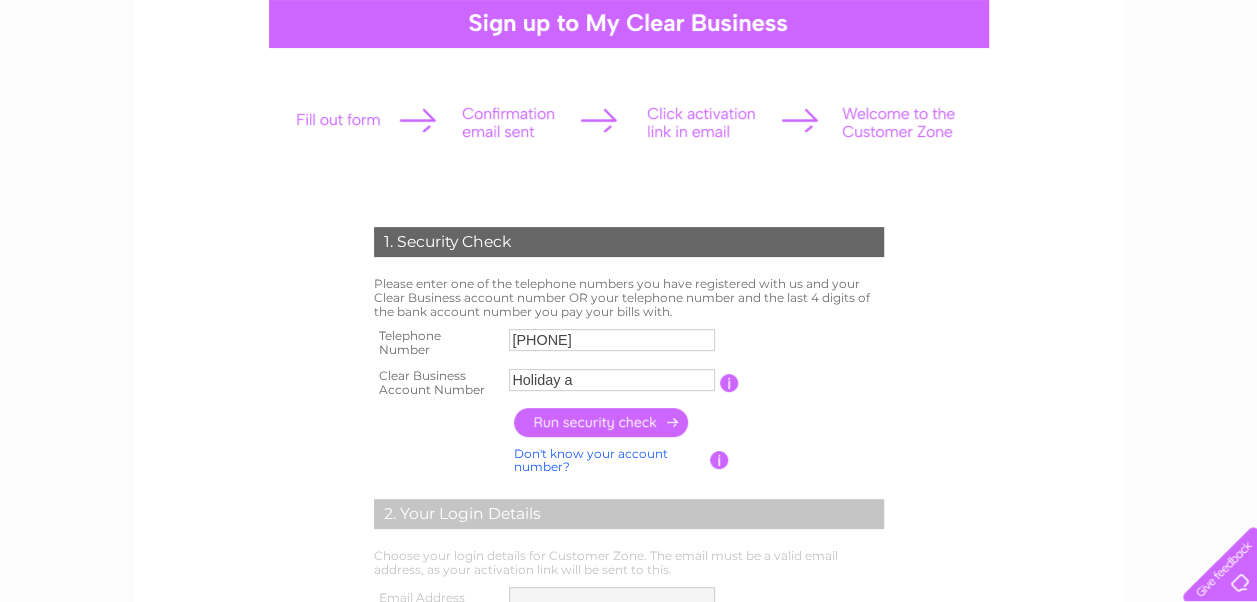 click on "Don't know your account number?" at bounding box center (591, 460) 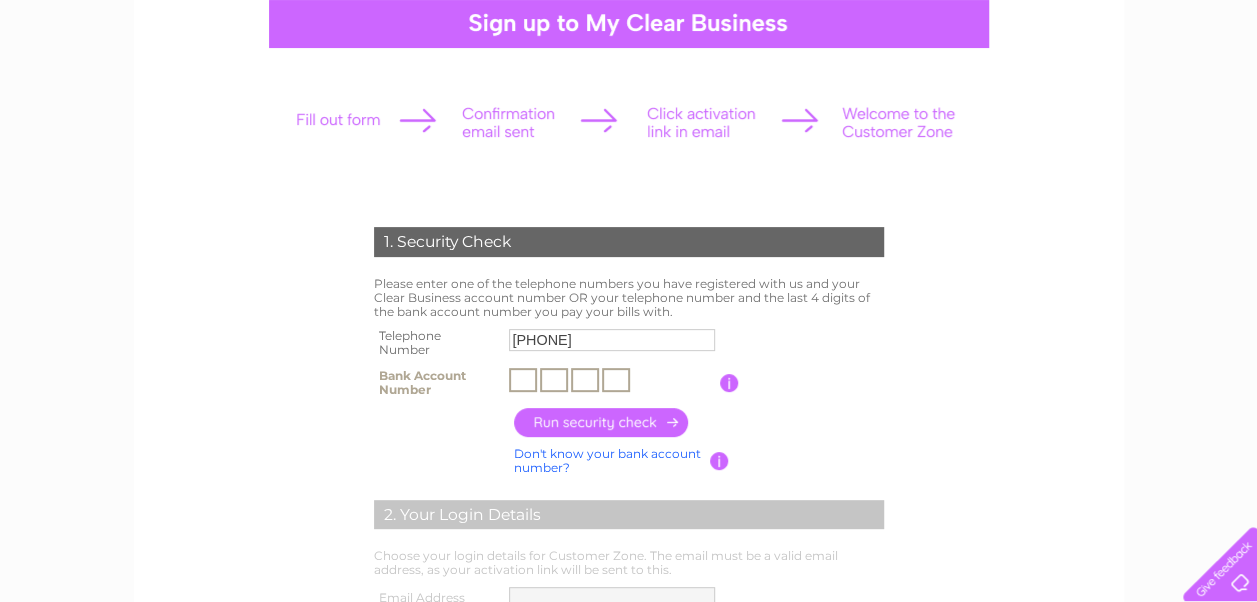 click at bounding box center (523, 380) 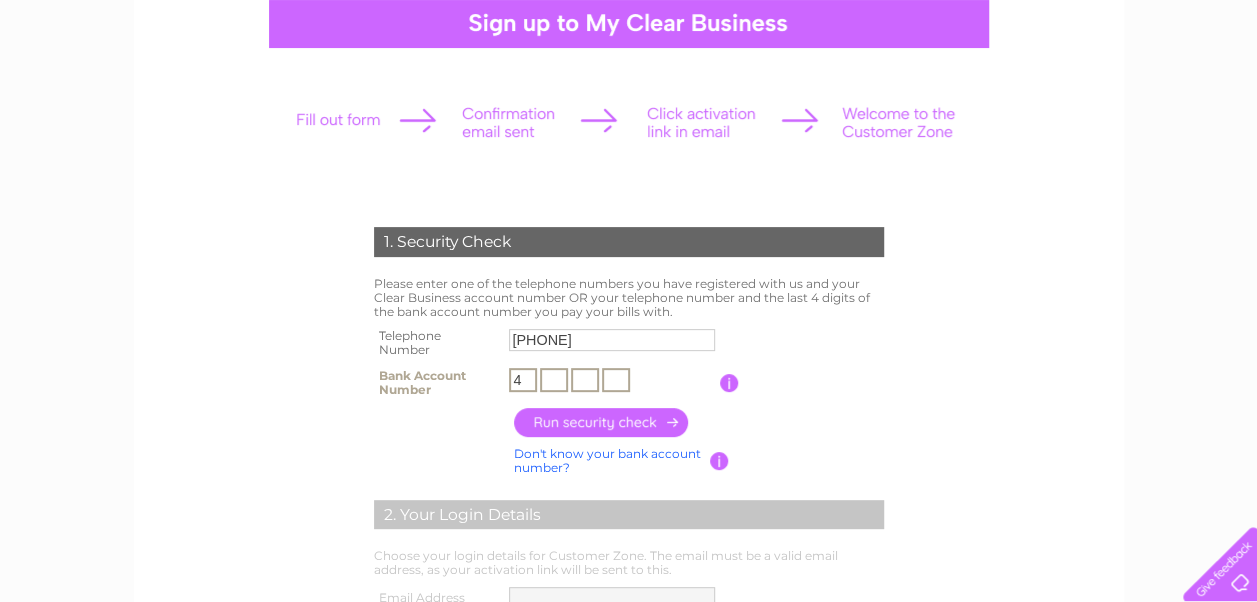 type on "4" 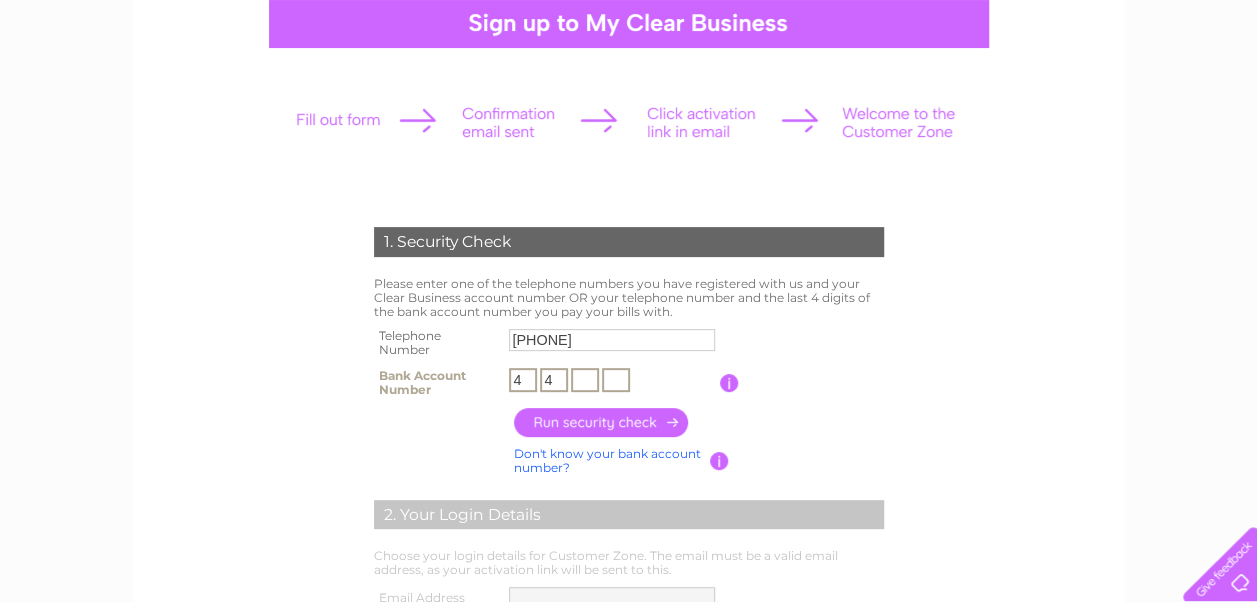 type on "4" 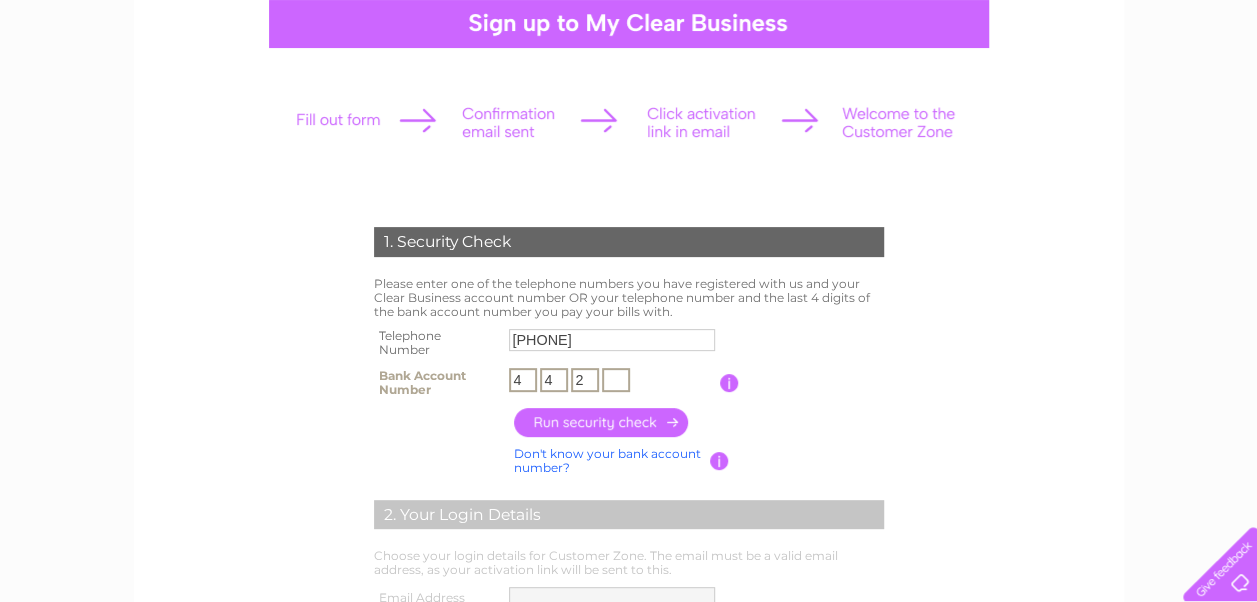 type on "2" 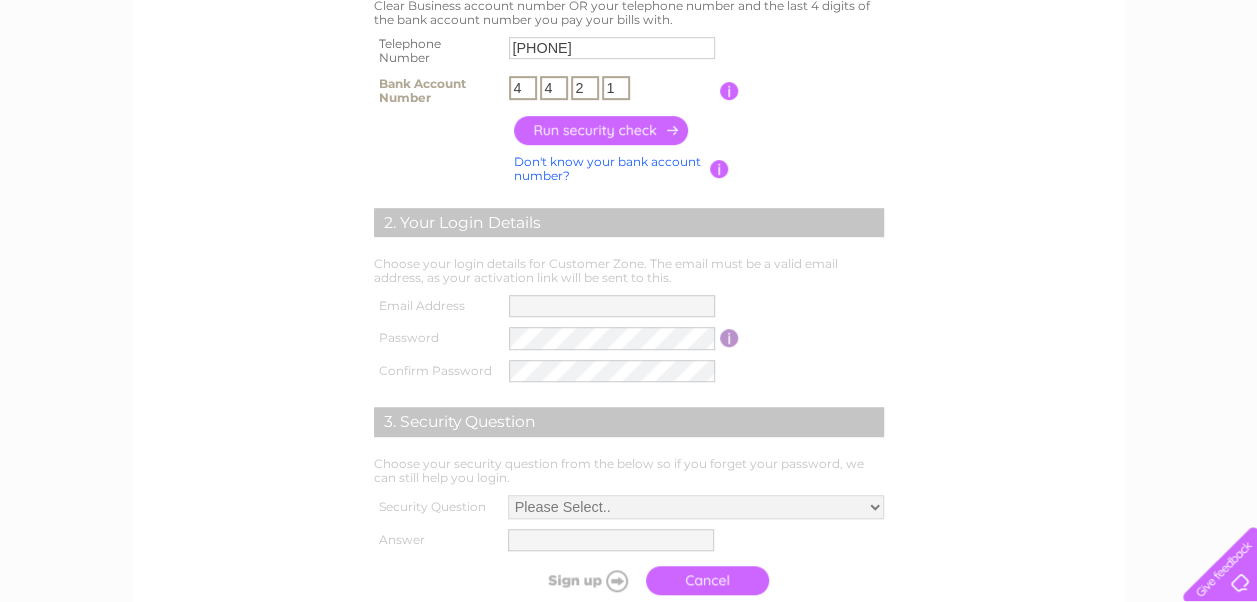 scroll, scrollTop: 500, scrollLeft: 0, axis: vertical 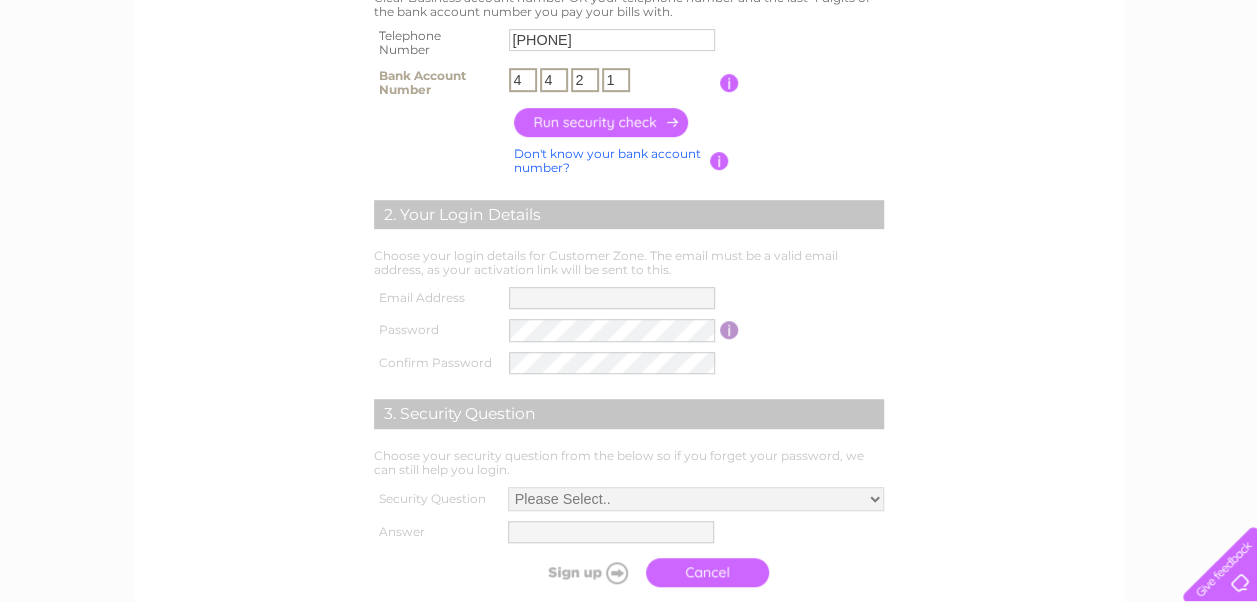 type on "1" 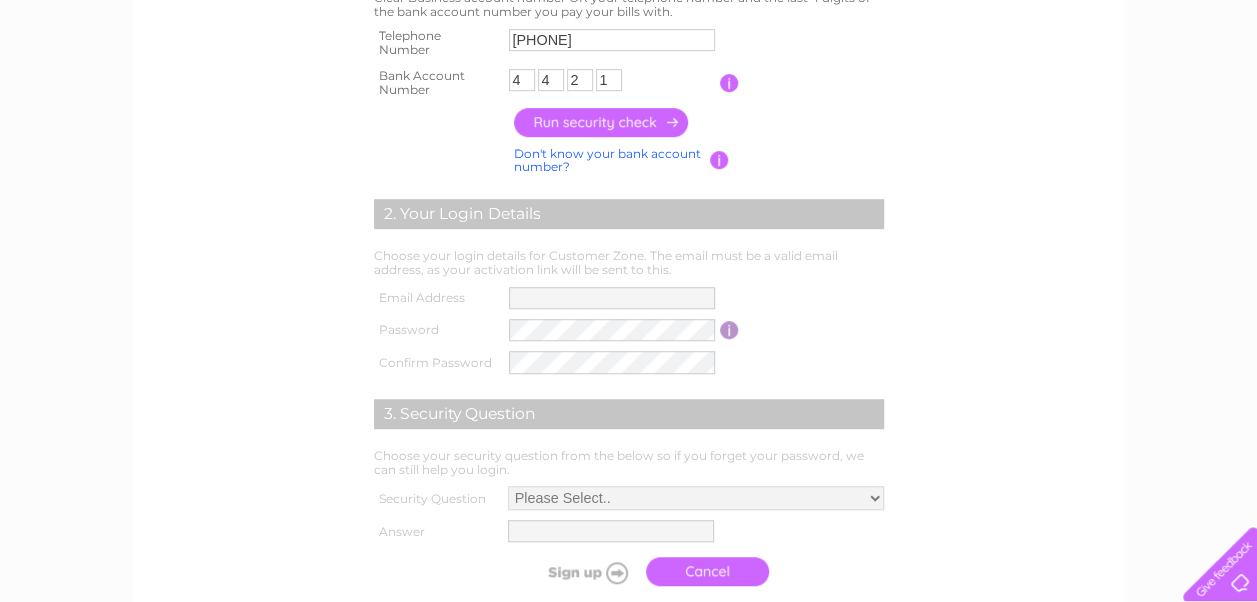 click at bounding box center (602, 122) 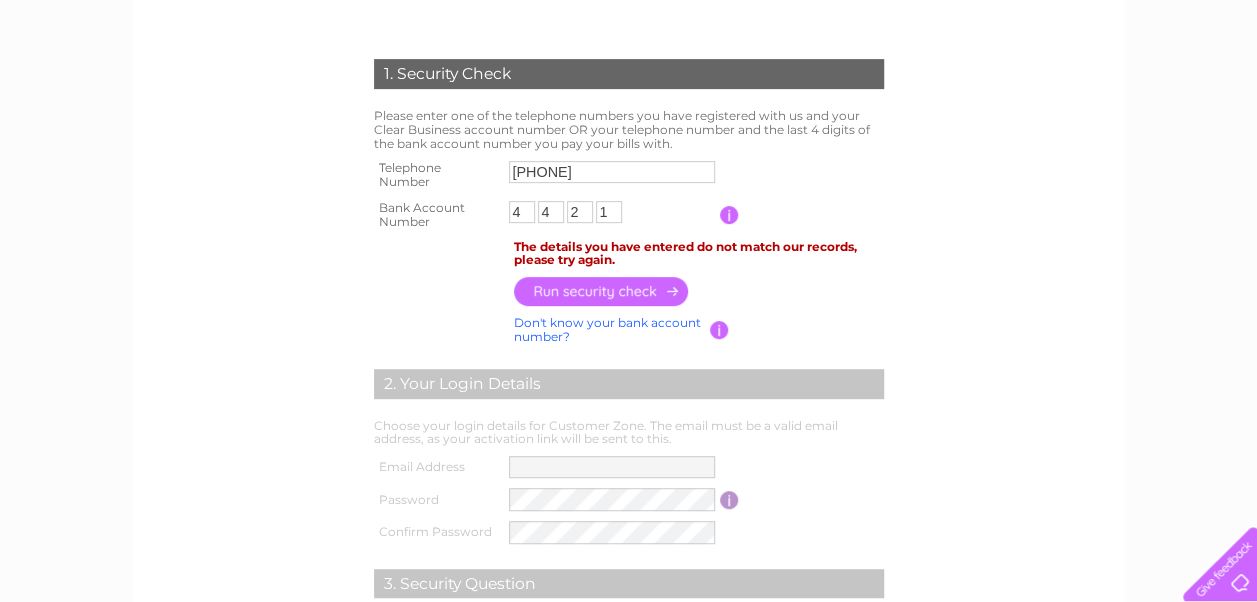 scroll, scrollTop: 400, scrollLeft: 0, axis: vertical 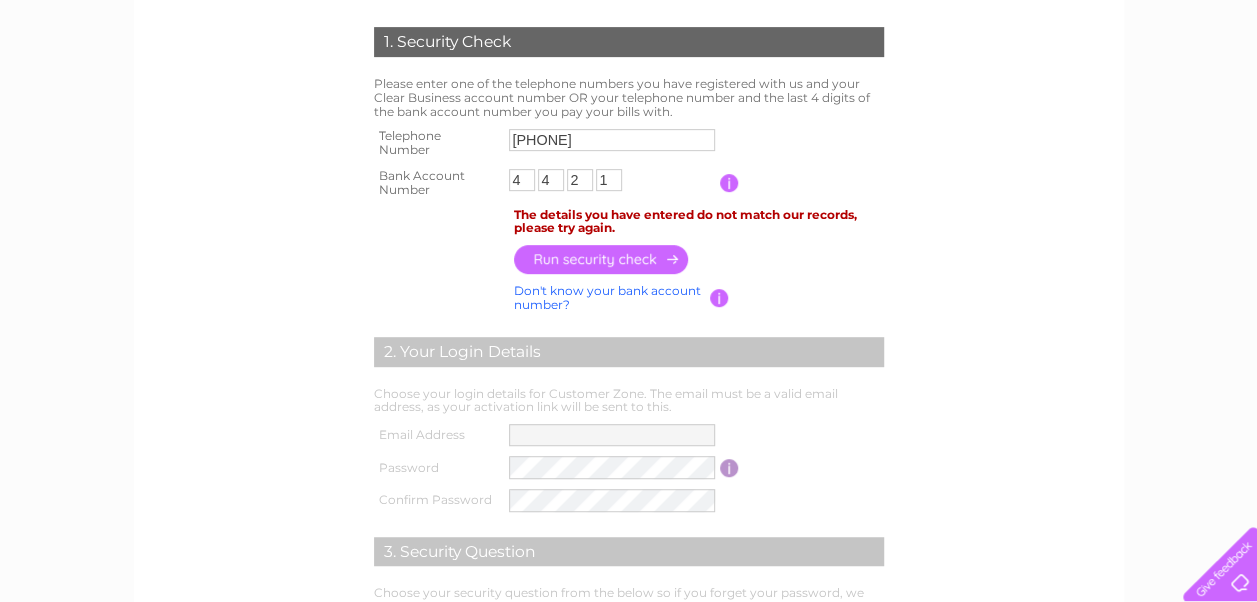 click at bounding box center [729, 183] 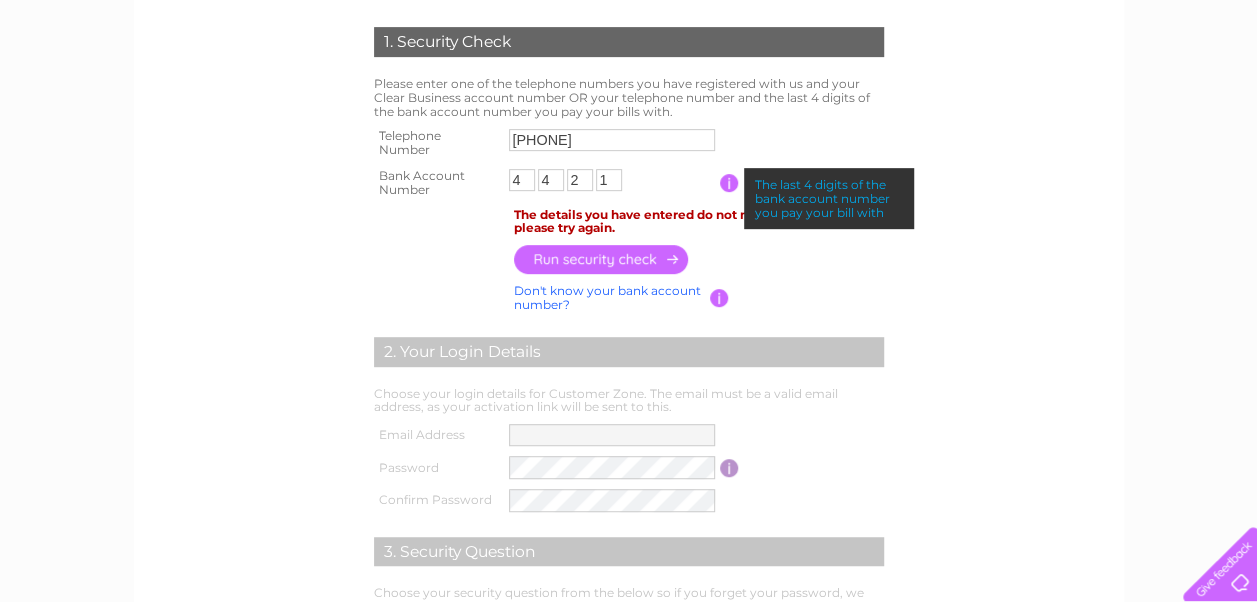 click at bounding box center (699, 259) 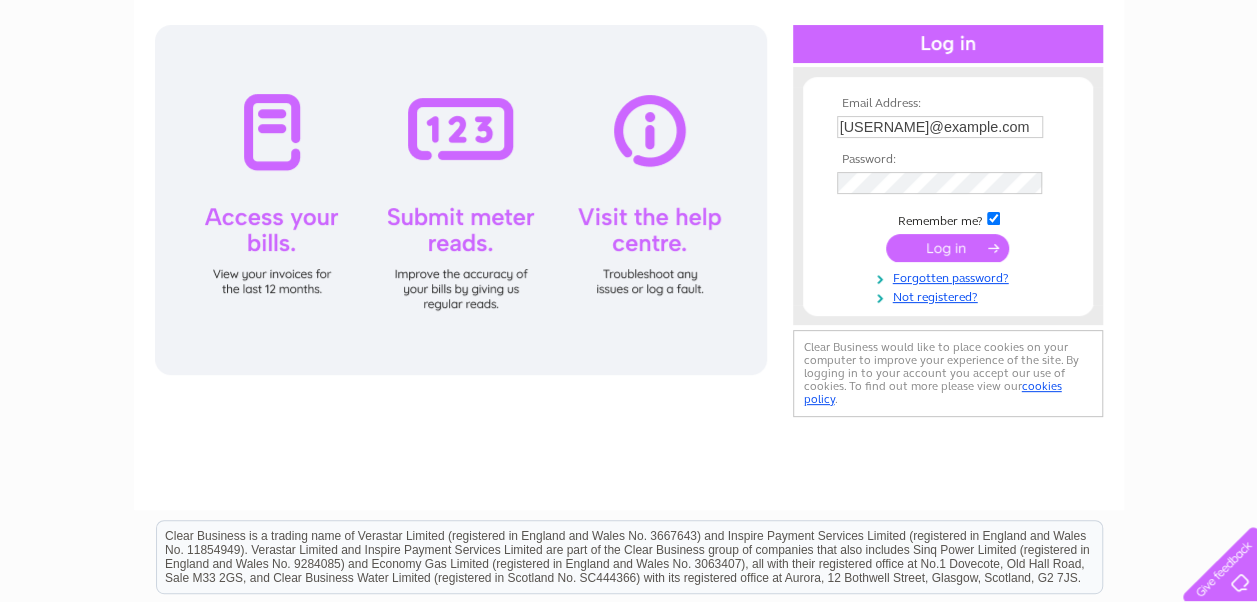scroll, scrollTop: 0, scrollLeft: 0, axis: both 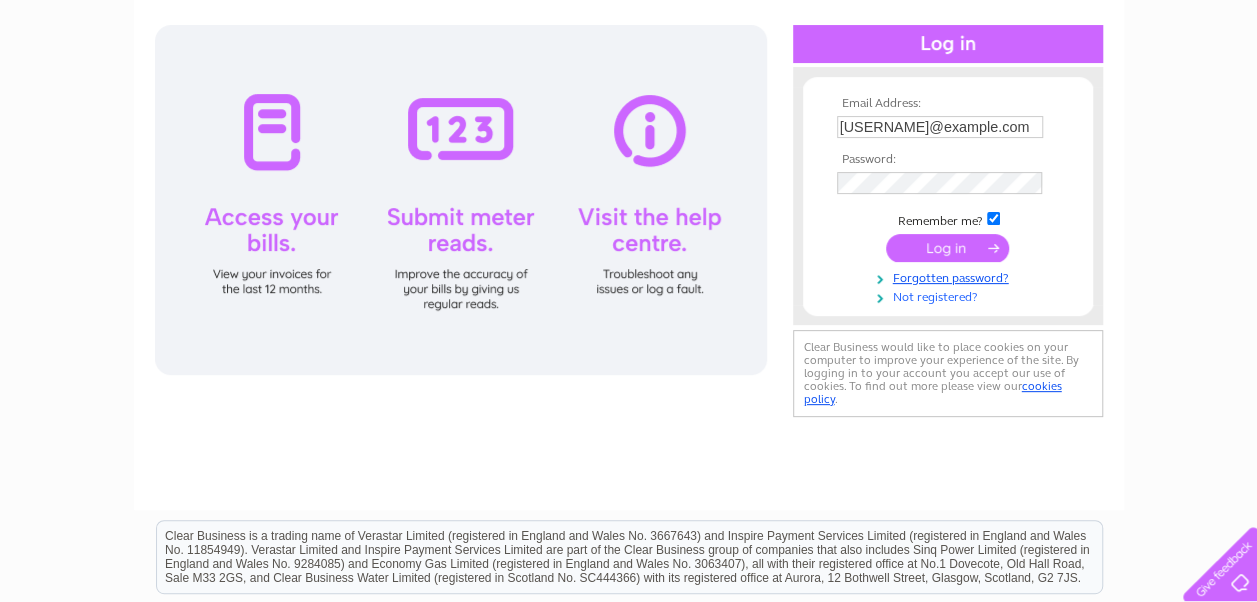 click on "Not registered?" at bounding box center (950, 295) 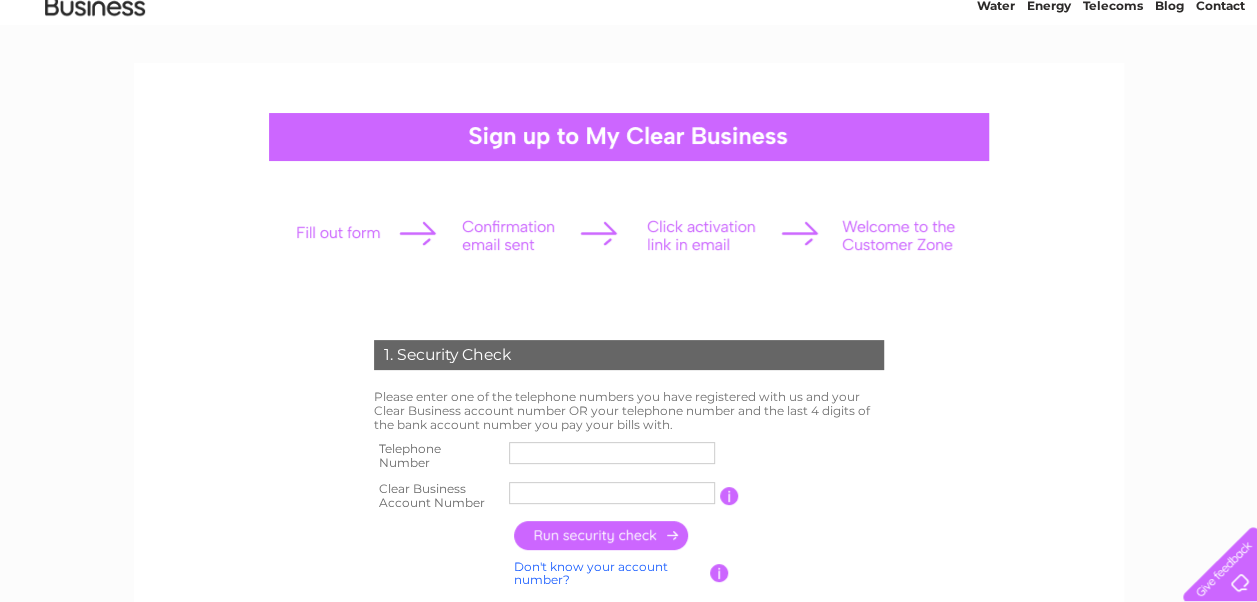 scroll, scrollTop: 300, scrollLeft: 0, axis: vertical 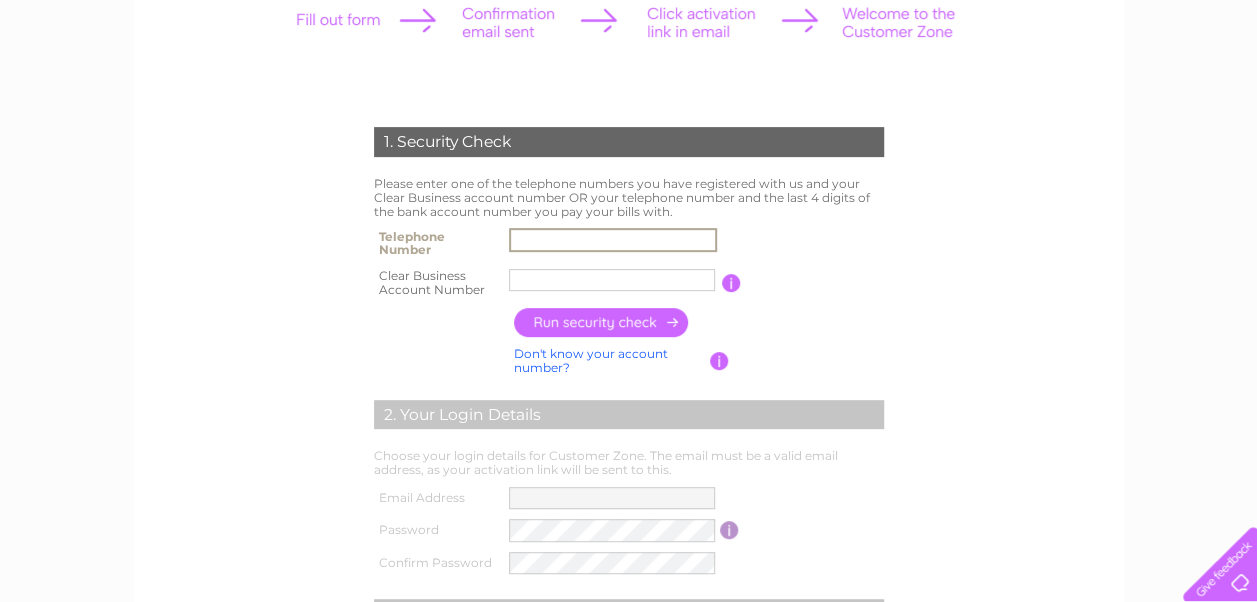 click at bounding box center (613, 240) 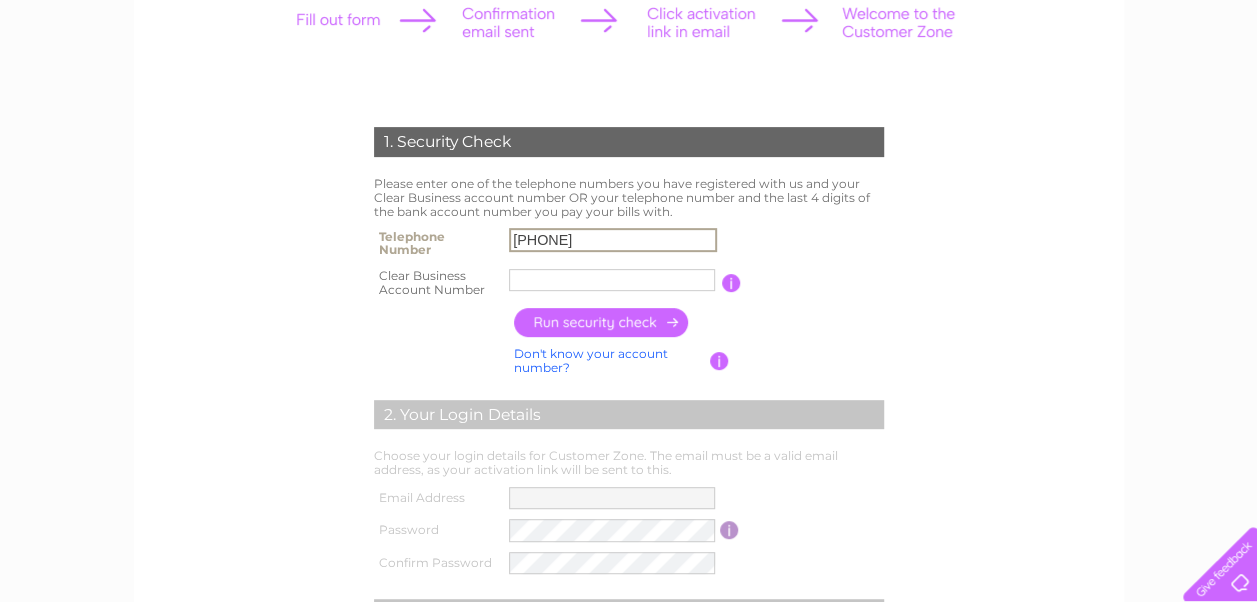 type on "Holiday a" 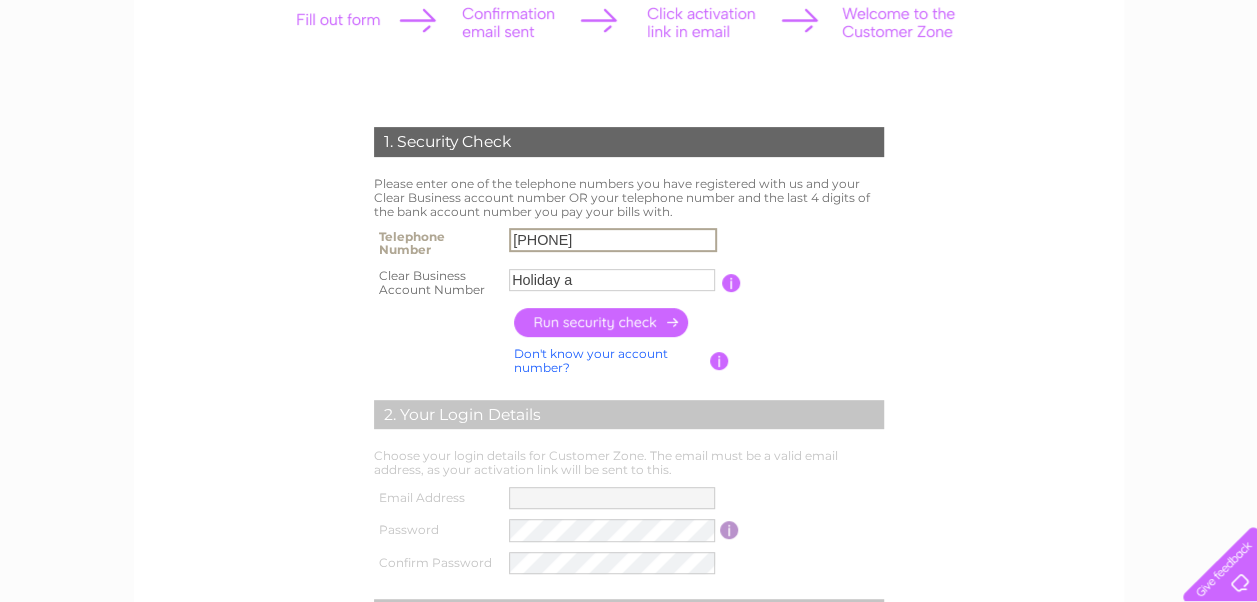 type on "07939955416" 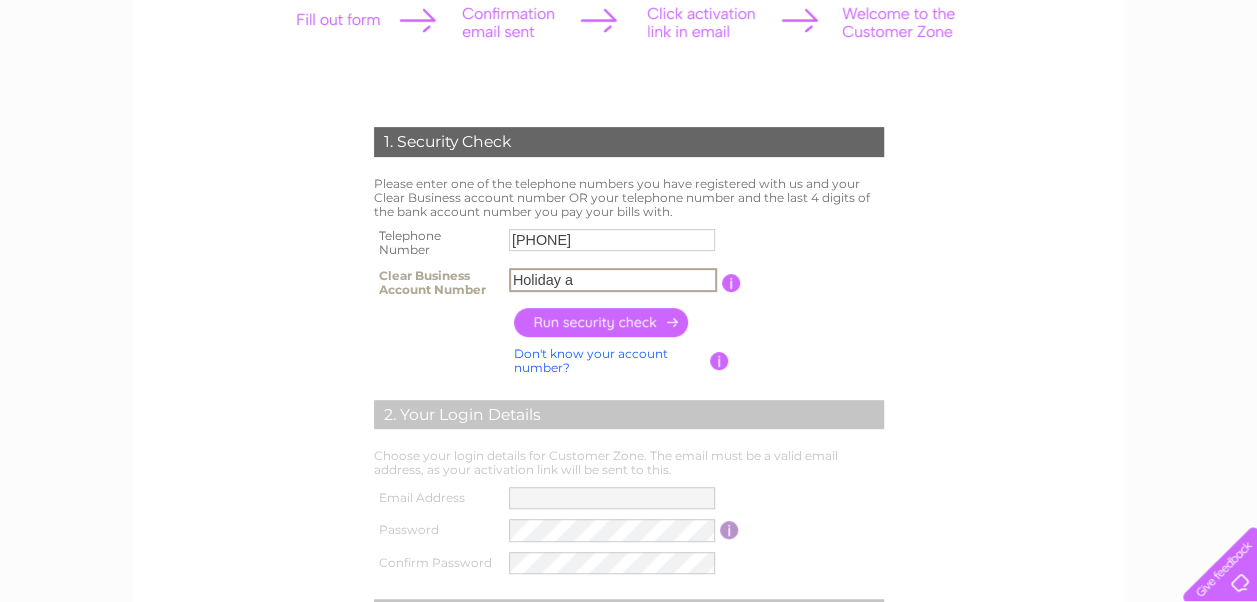 drag, startPoint x: 583, startPoint y: 283, endPoint x: 439, endPoint y: 274, distance: 144.28098 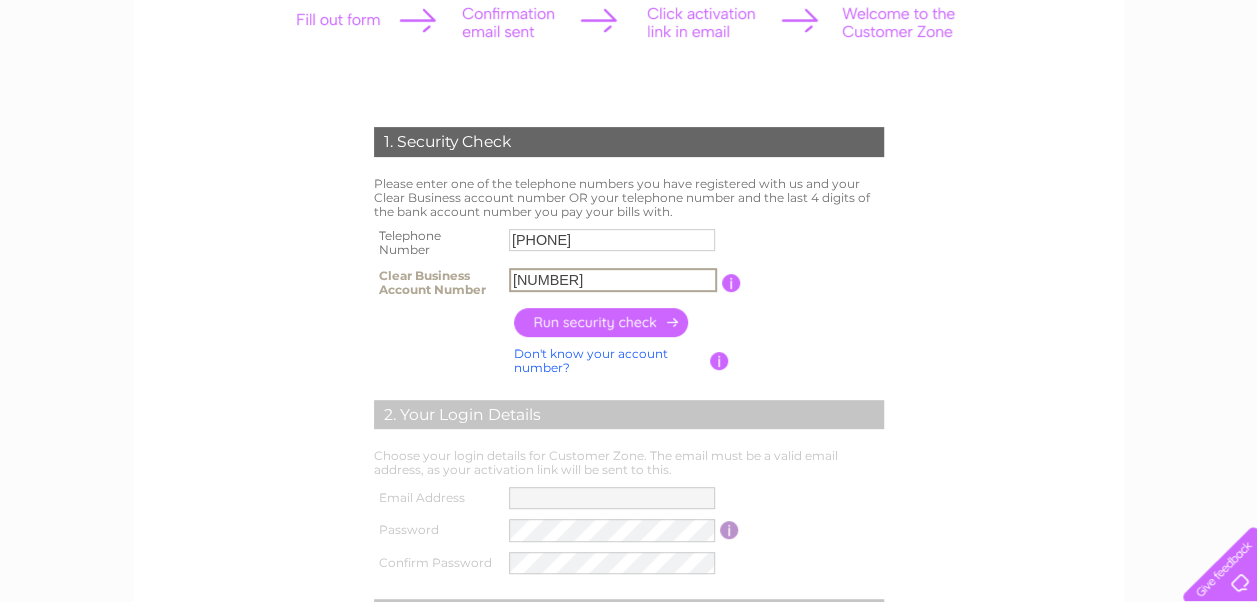 click at bounding box center (602, 322) 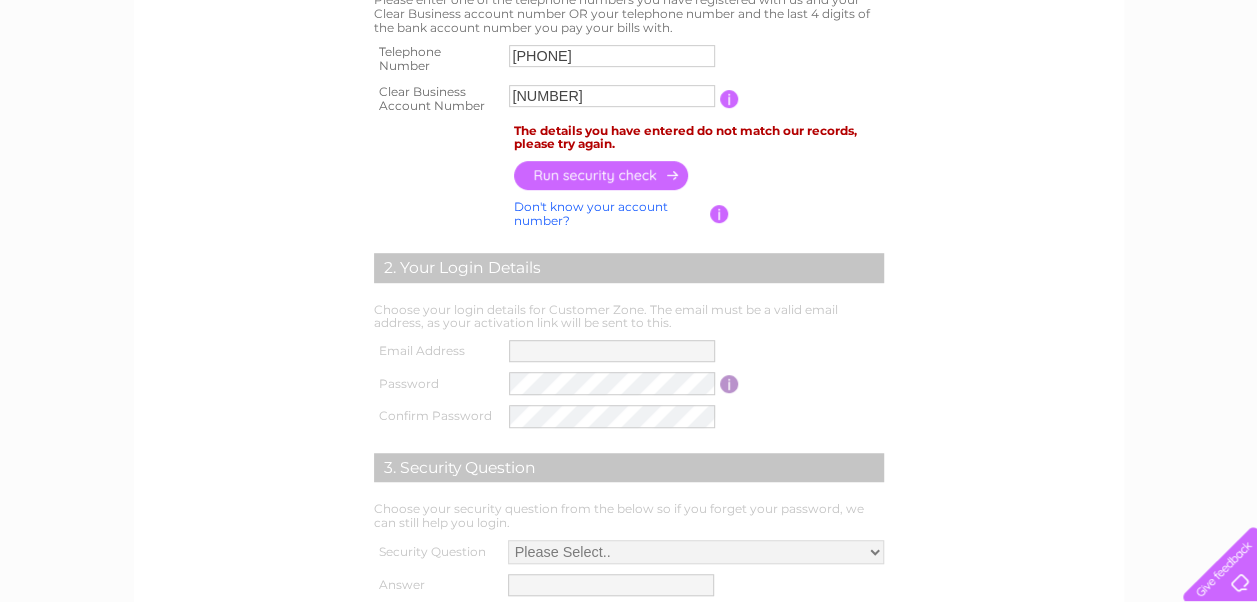scroll, scrollTop: 449, scrollLeft: 0, axis: vertical 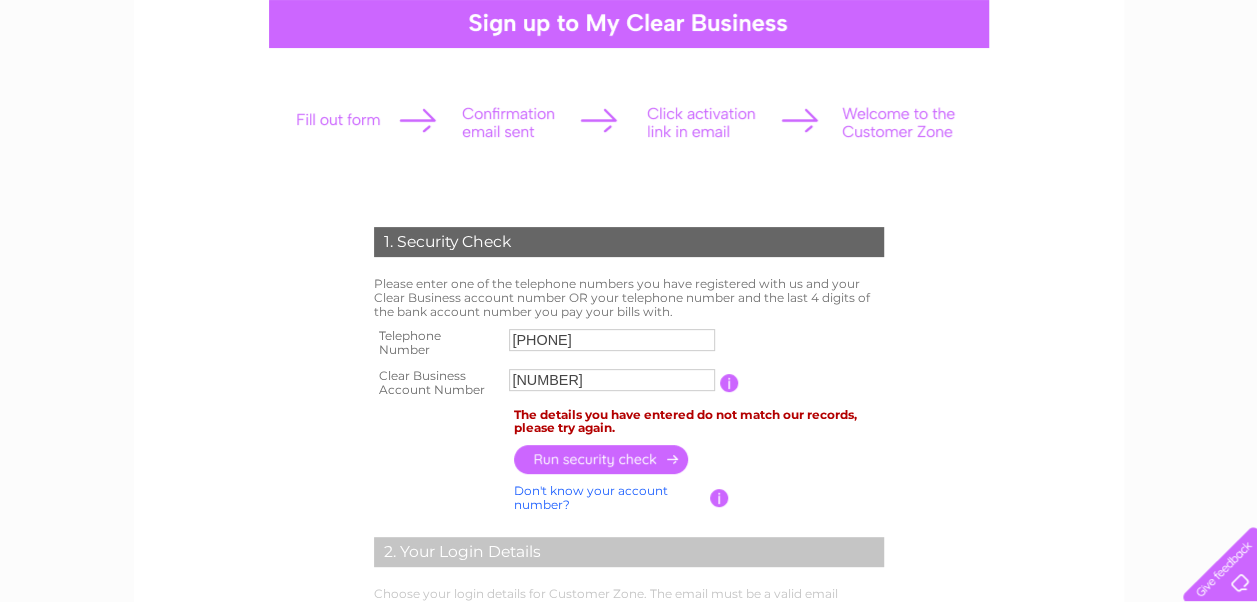 click at bounding box center [602, 459] 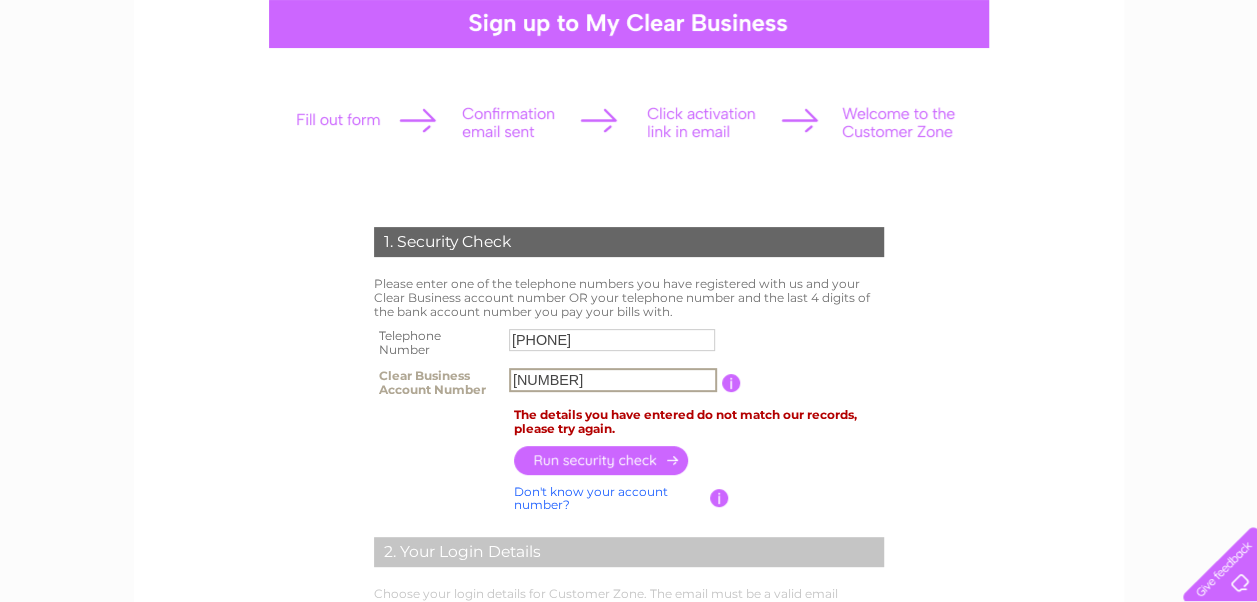 click on "1304557" at bounding box center [613, 380] 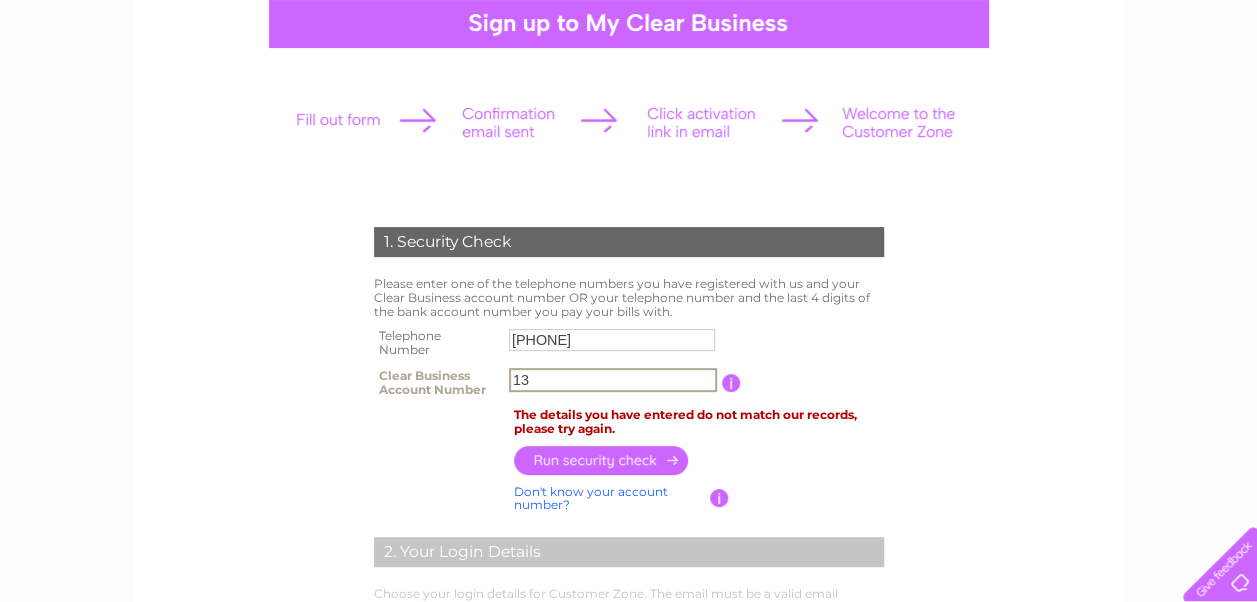 type on "1" 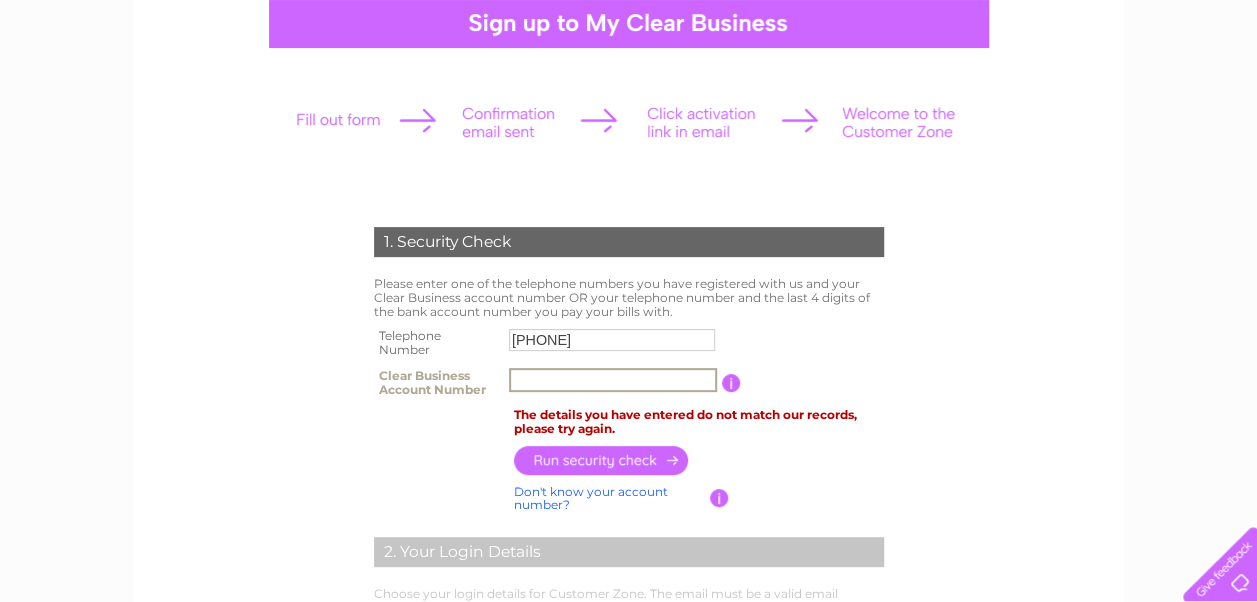 type 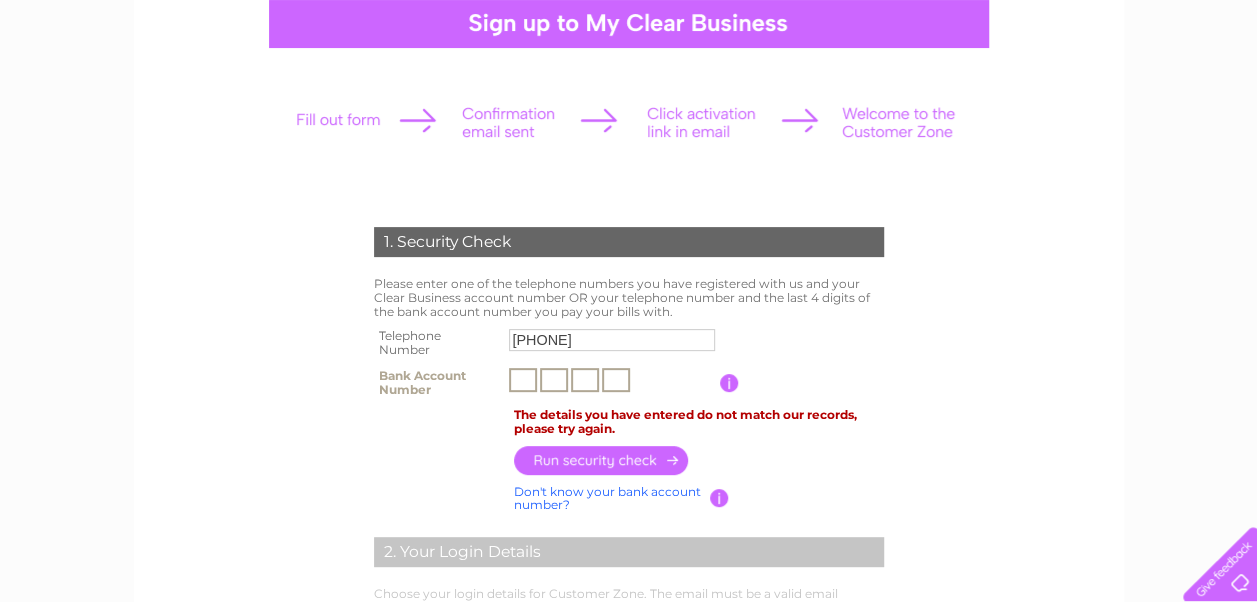 click at bounding box center [523, 380] 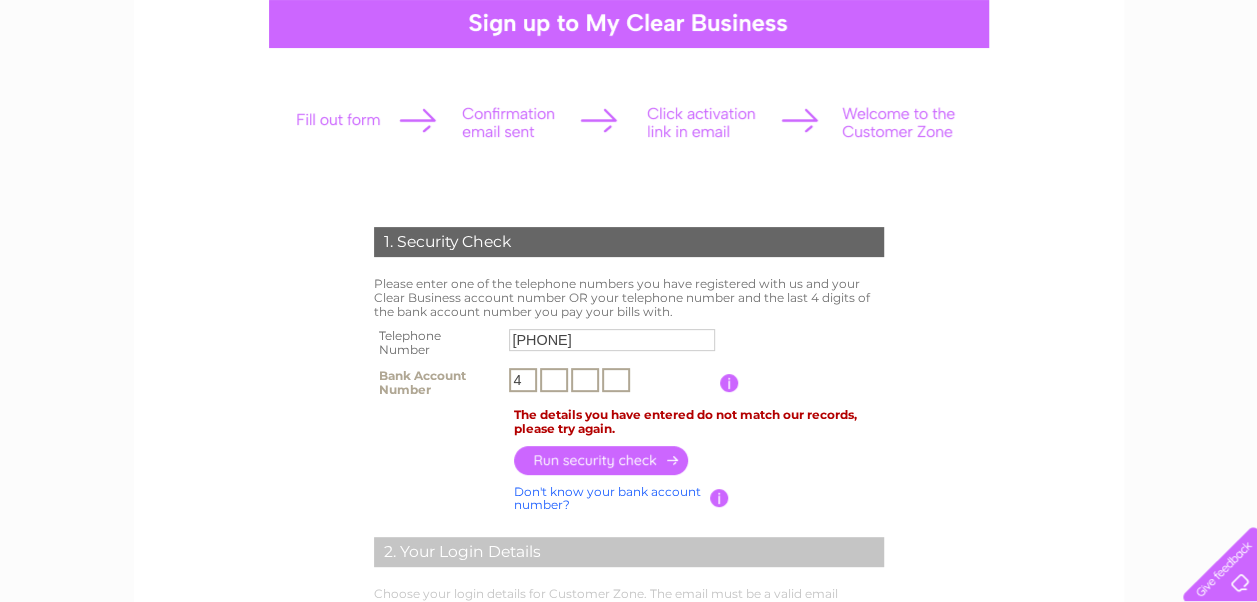 type on "4" 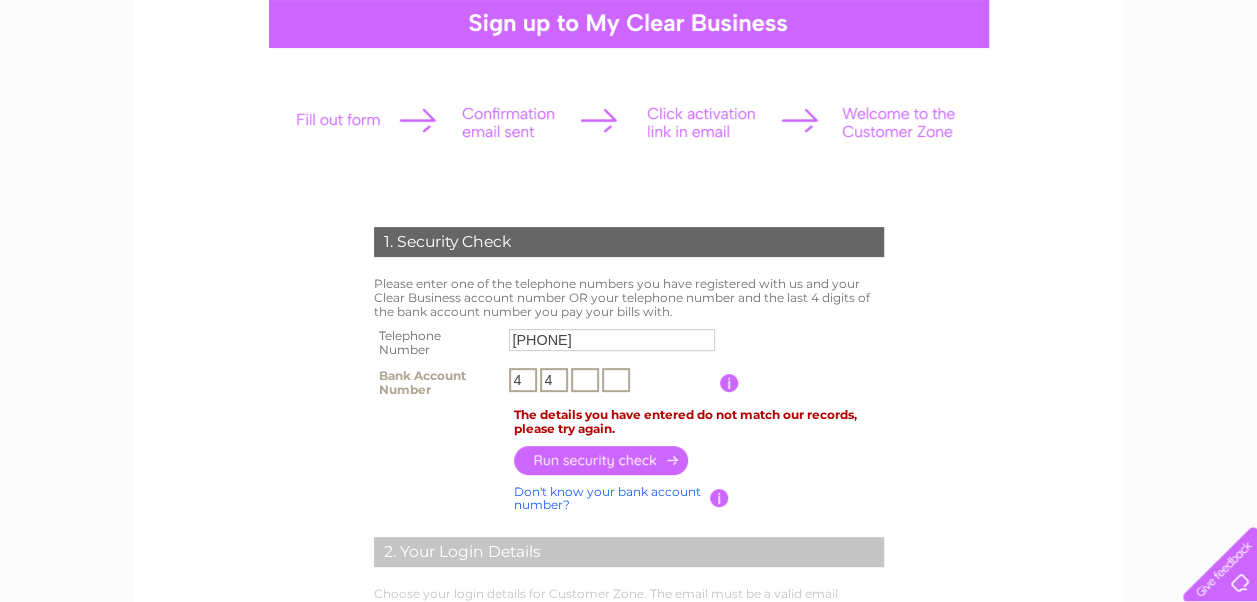 type on "4" 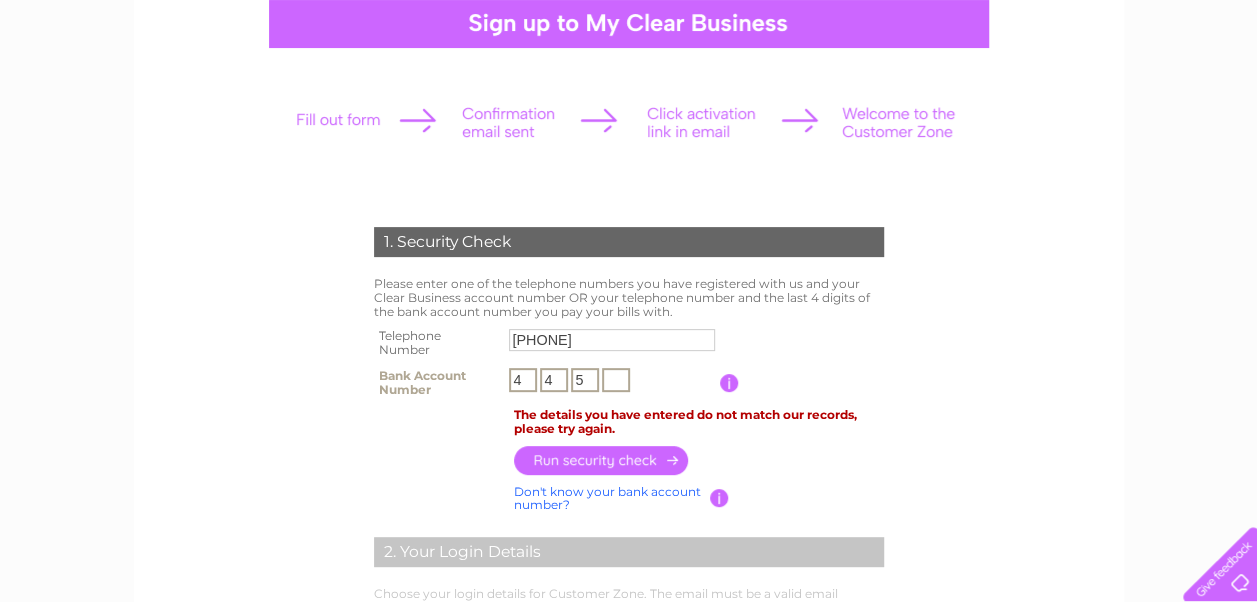 type on "5" 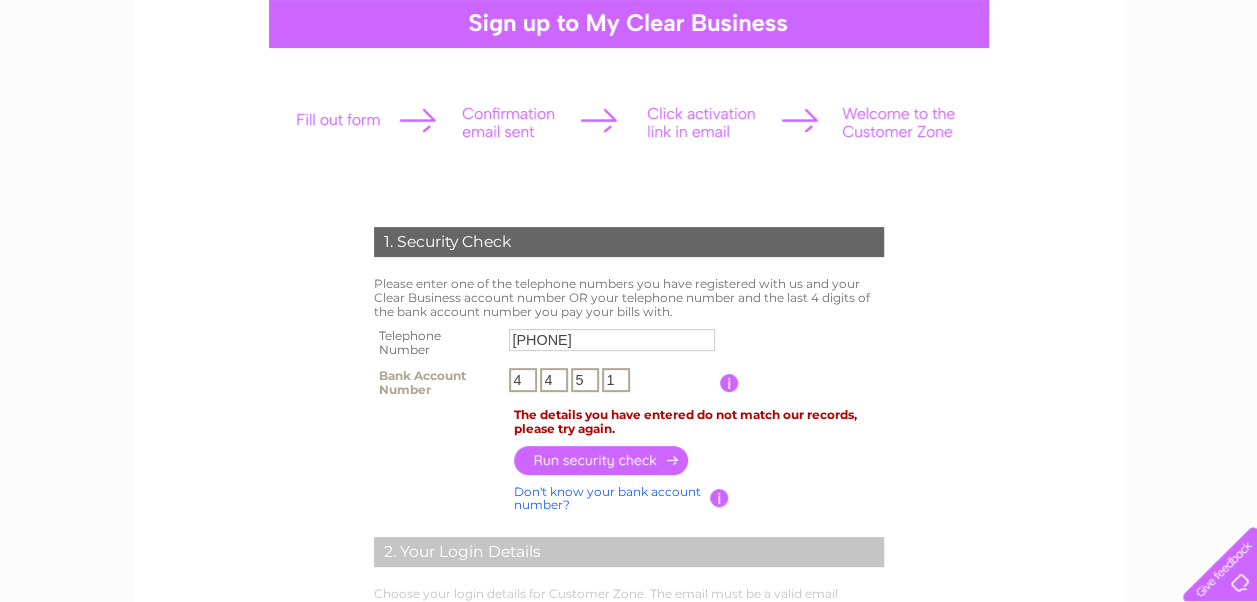 type on "1" 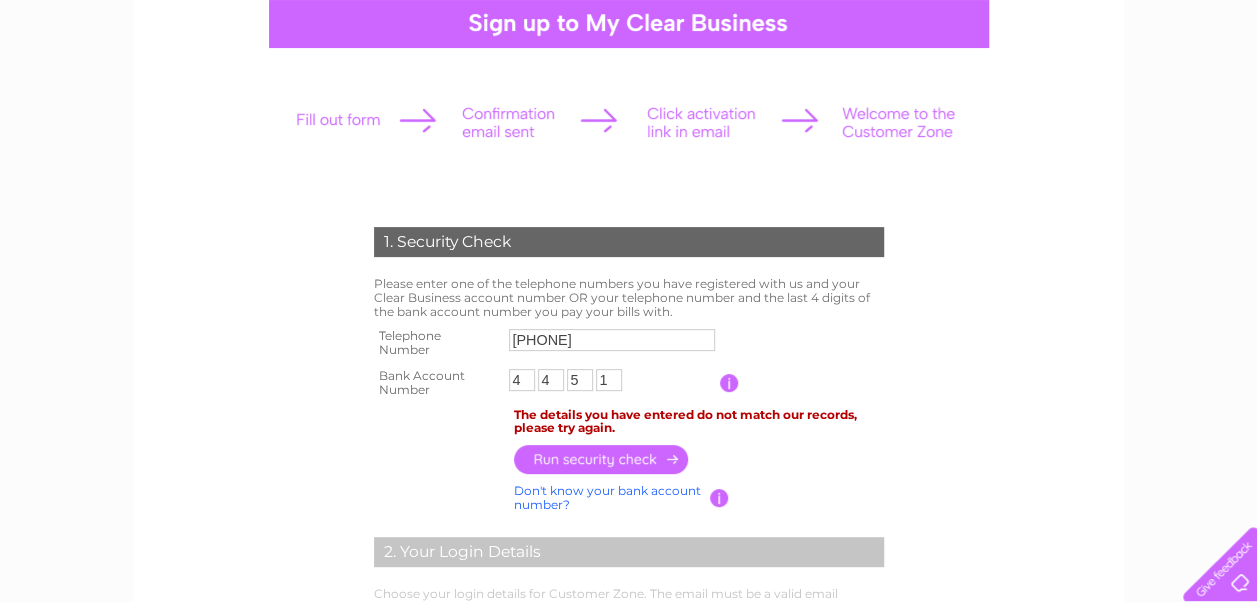 click at bounding box center [602, 459] 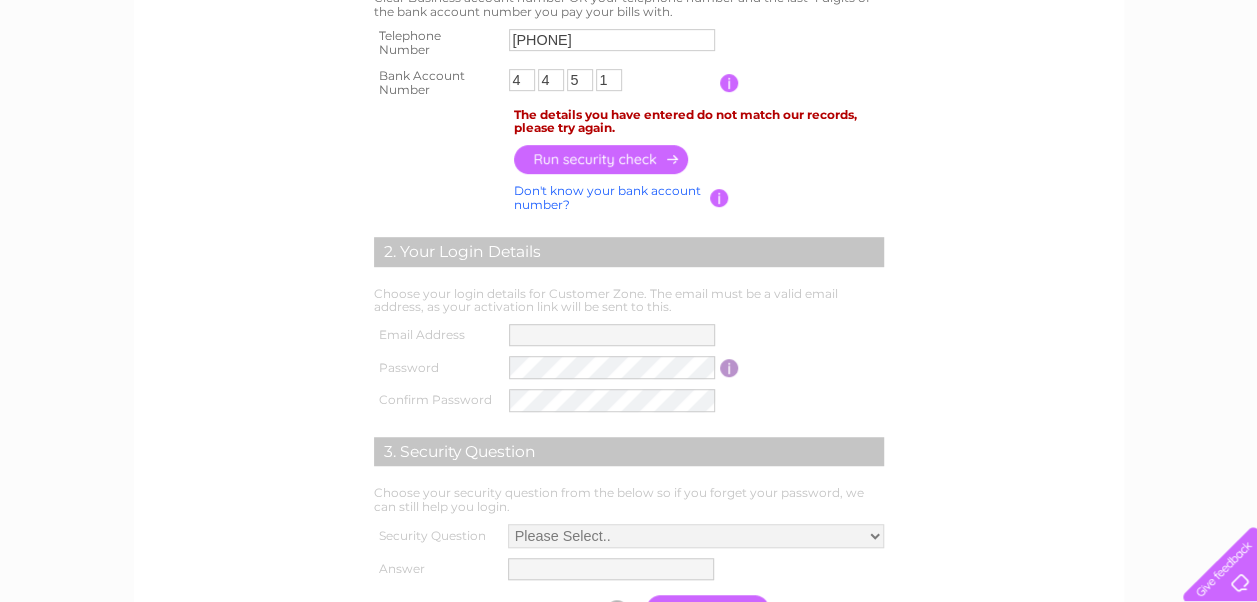 scroll, scrollTop: 400, scrollLeft: 0, axis: vertical 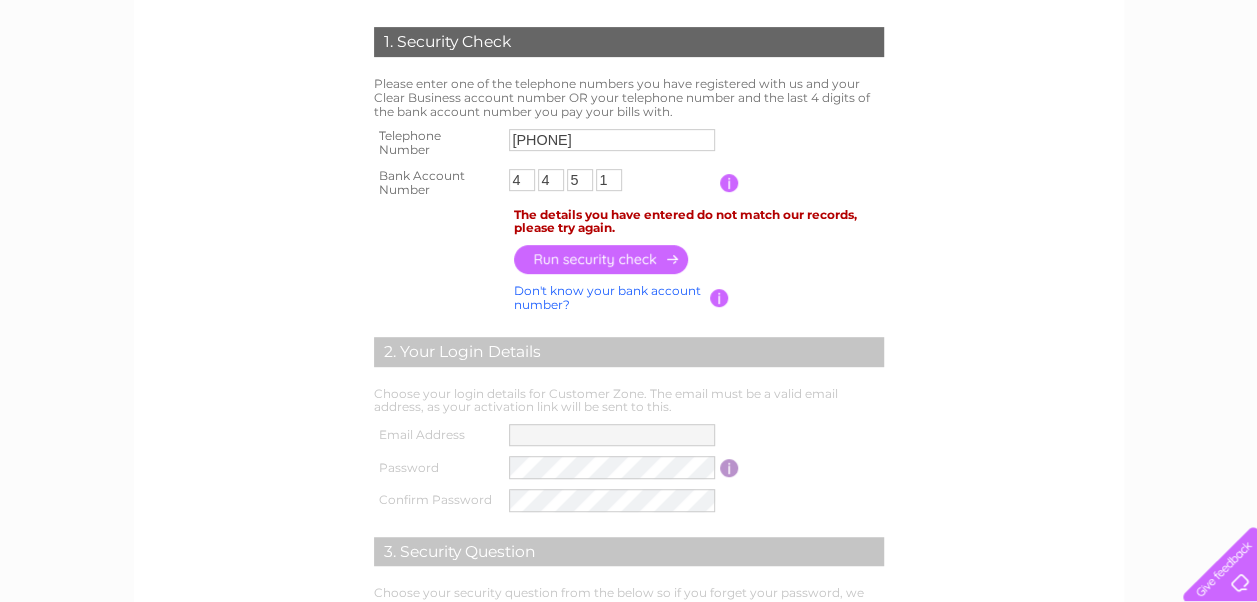 click on "Don't know your bank account number?" at bounding box center (607, 297) 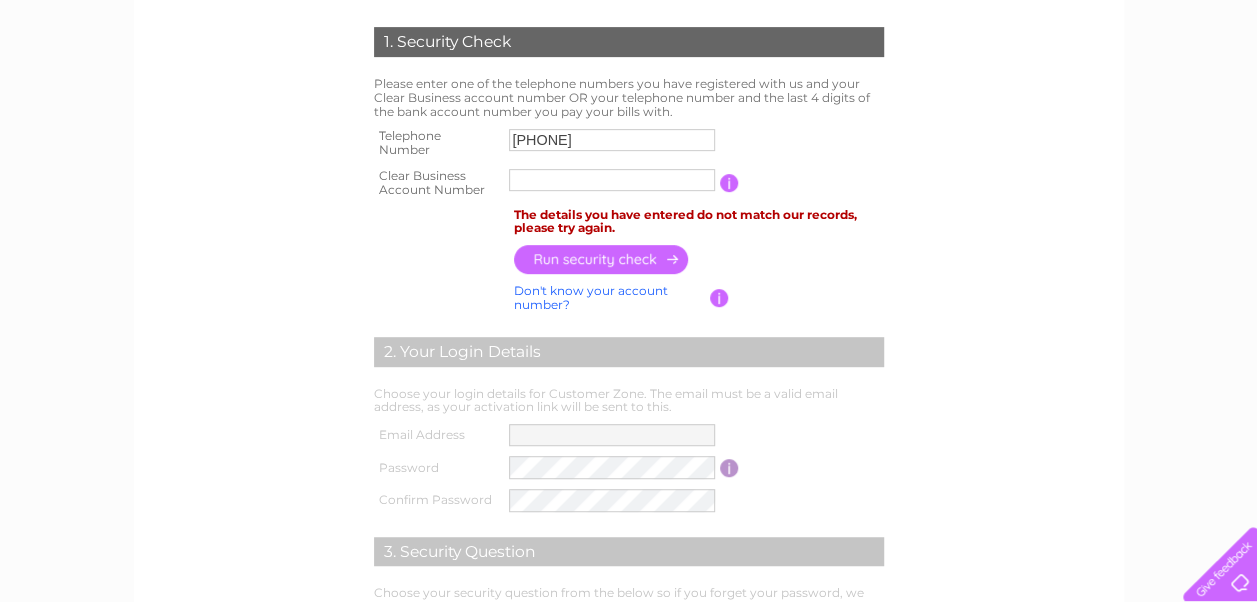 click on "Don't know your account number?" at bounding box center (591, 297) 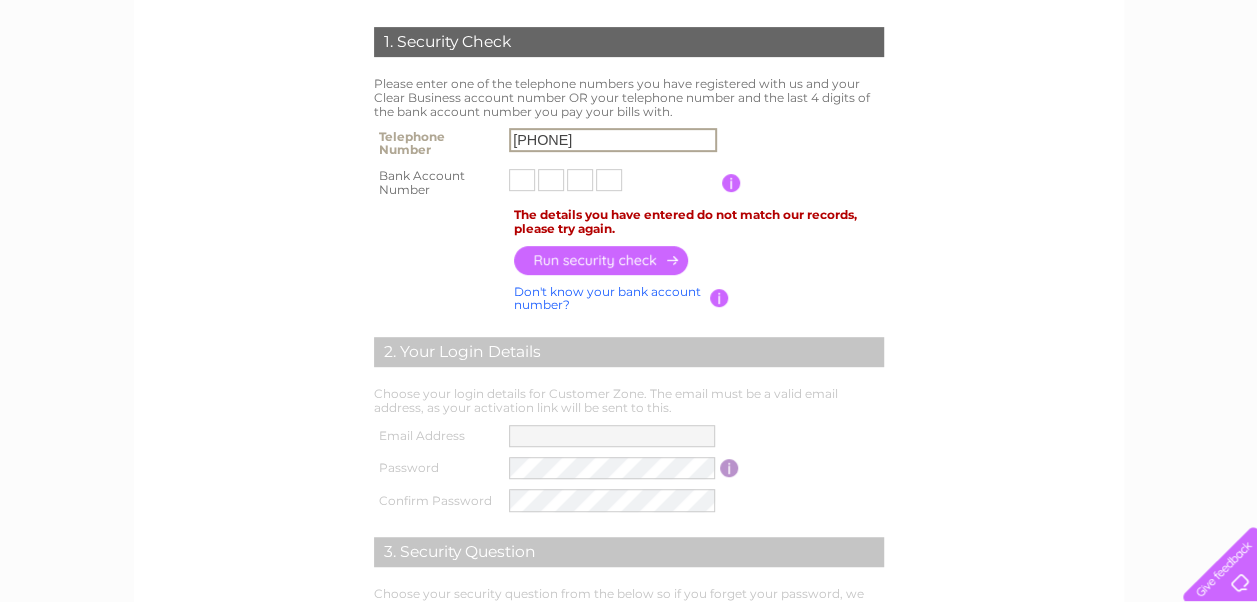 drag, startPoint x: 617, startPoint y: 143, endPoint x: 438, endPoint y: 122, distance: 180.22763 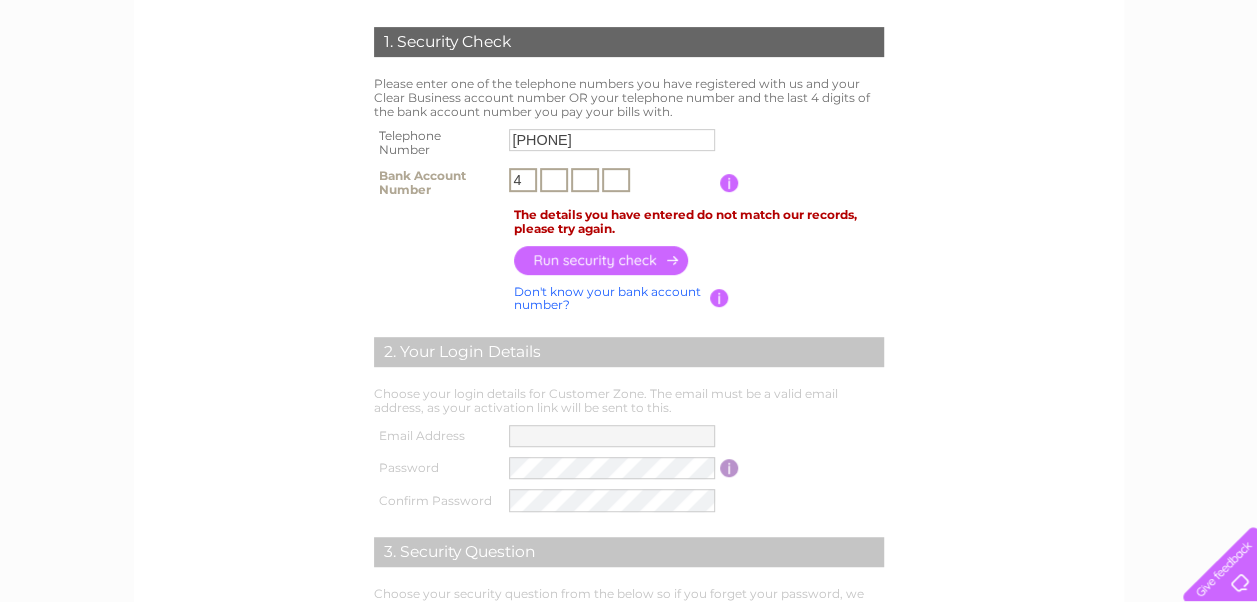 type on "4" 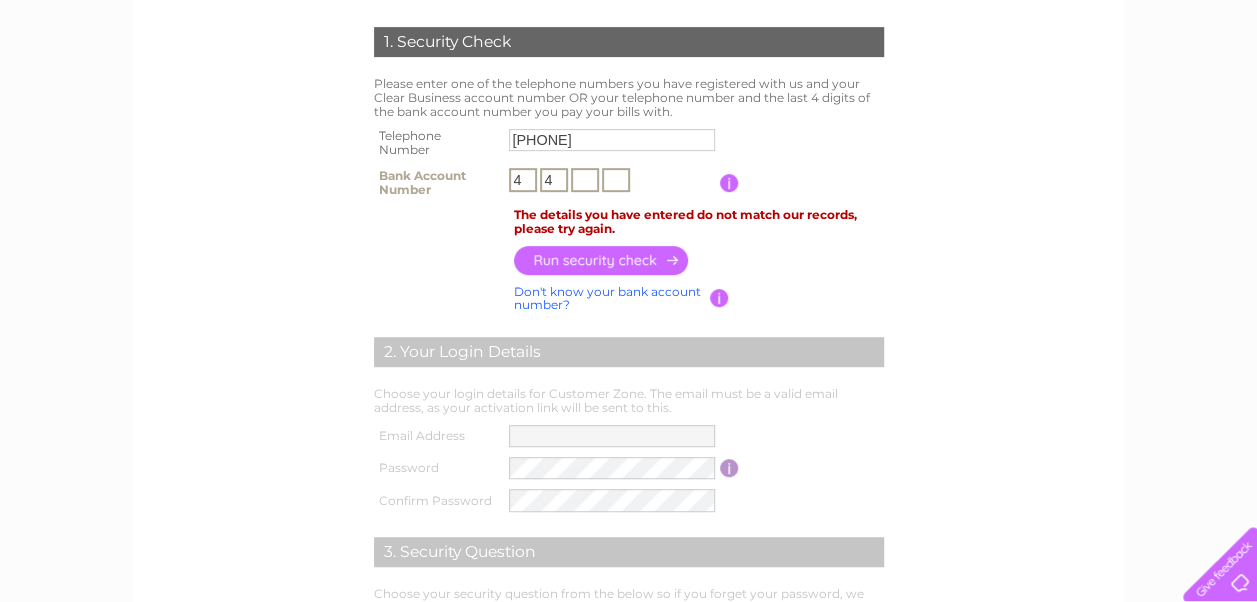type on "4" 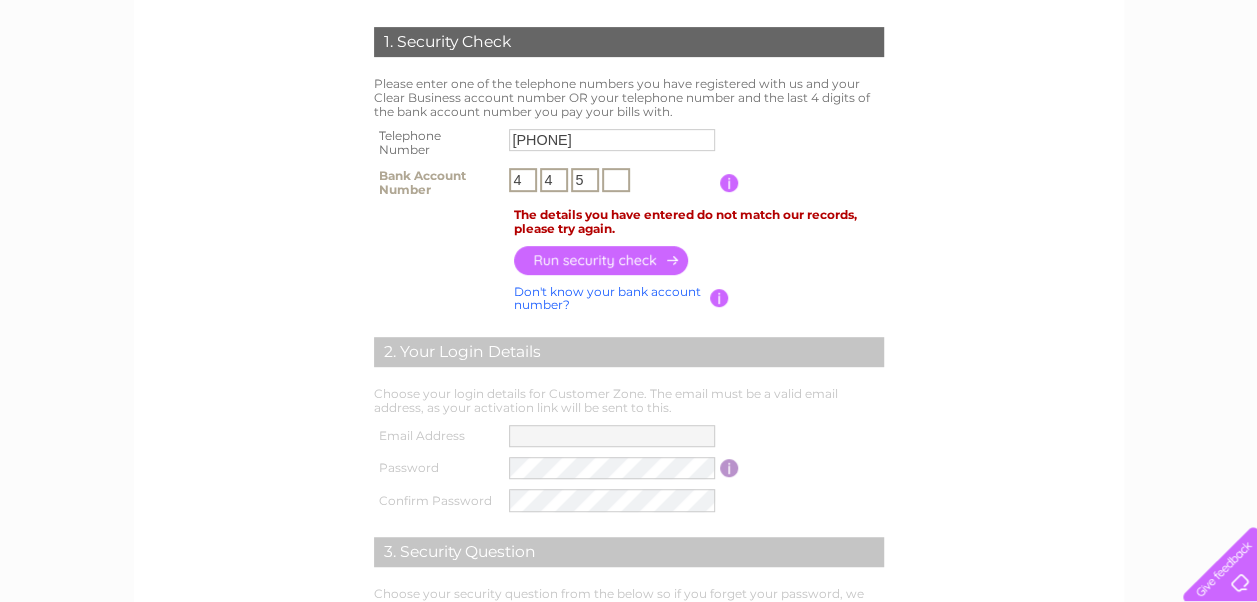 type on "5" 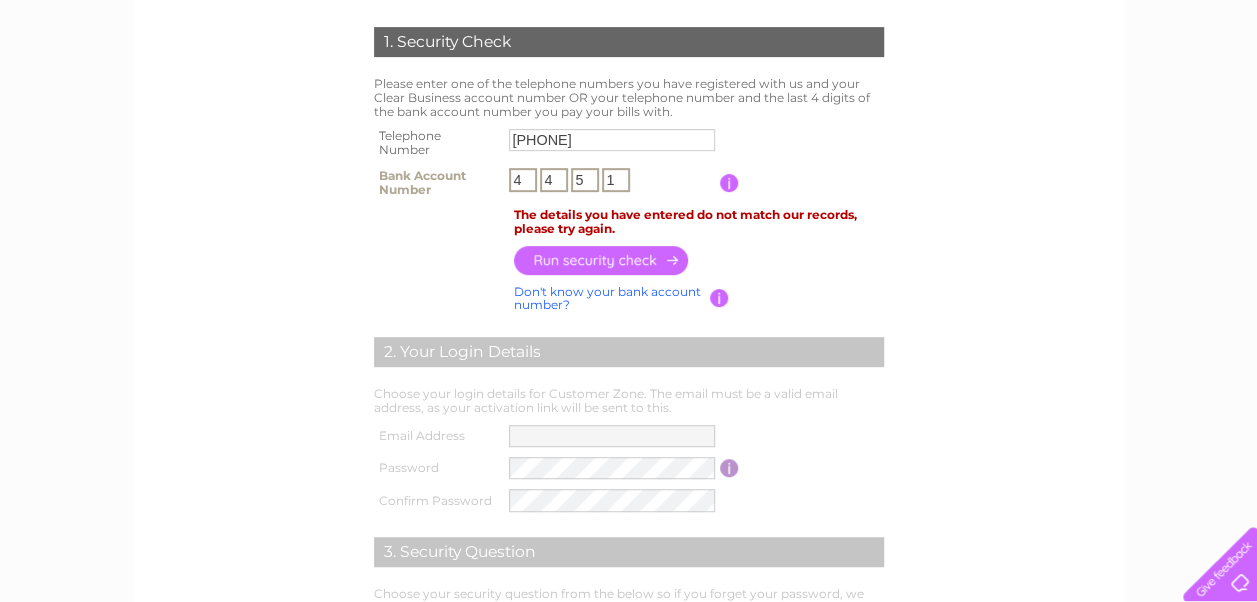 type on "1" 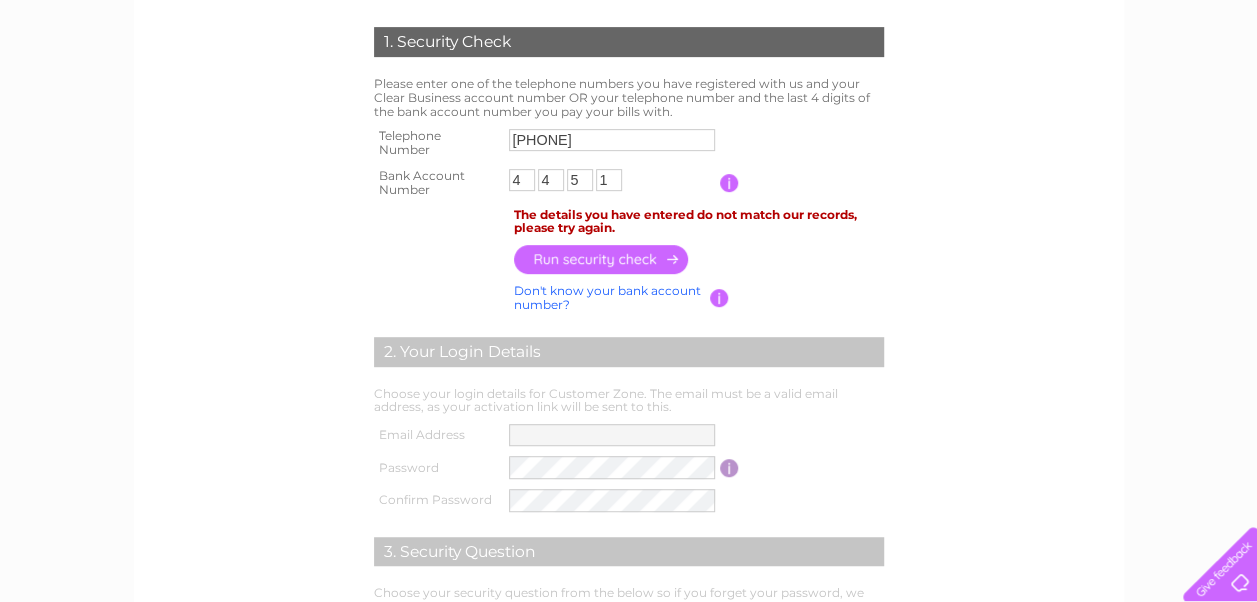 click at bounding box center (602, 259) 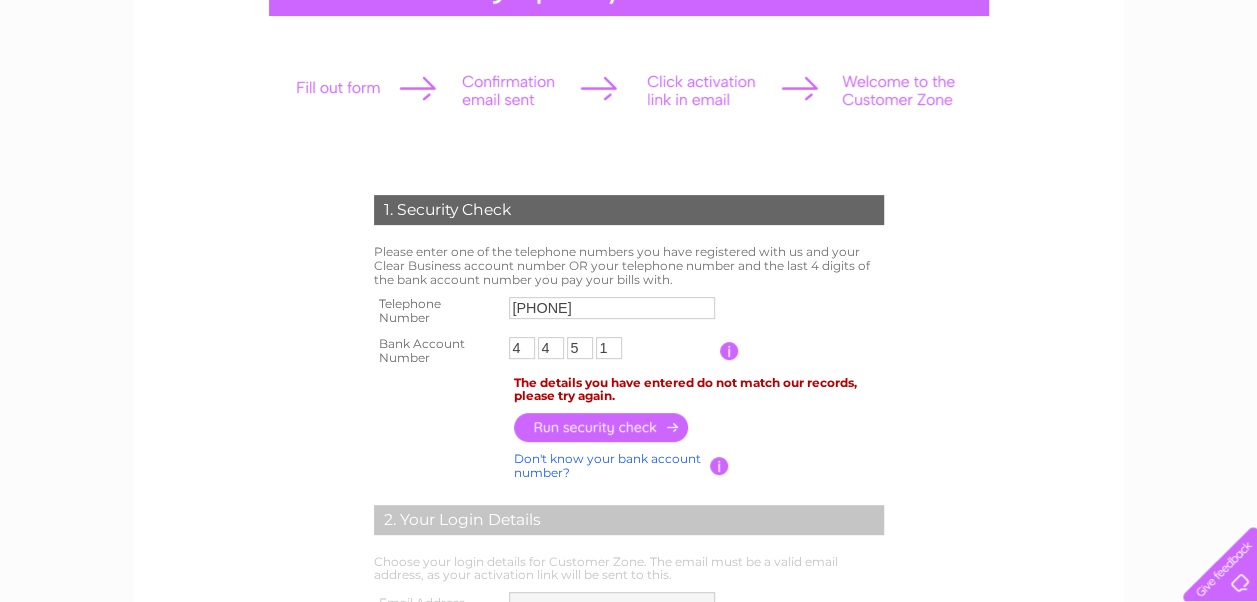scroll, scrollTop: 200, scrollLeft: 0, axis: vertical 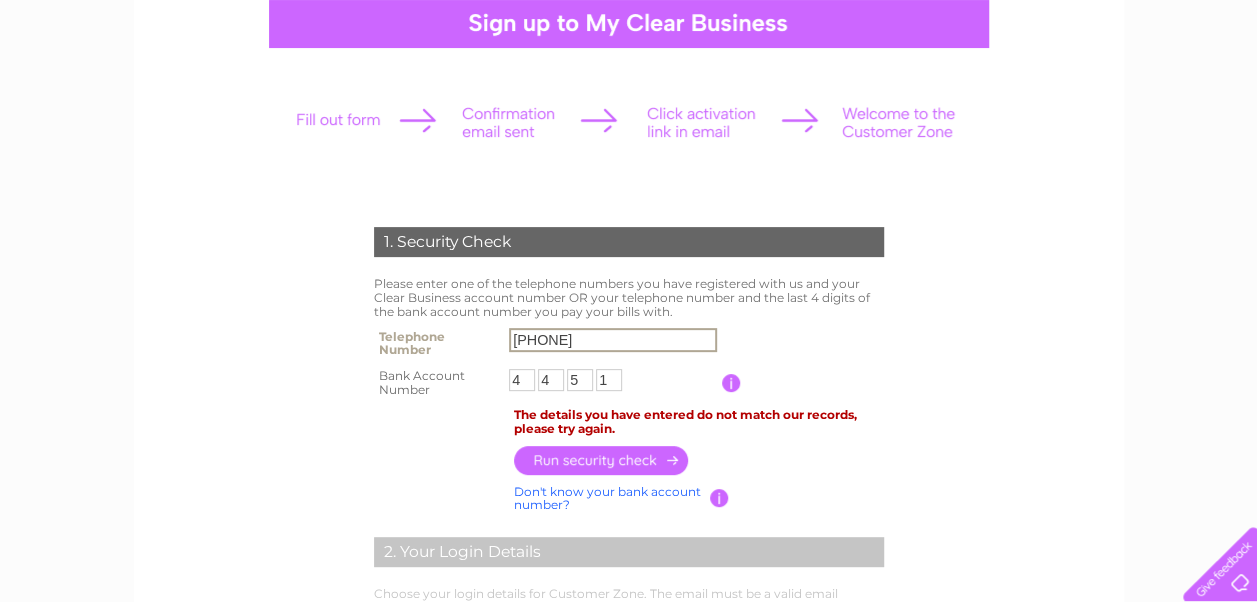 drag, startPoint x: 611, startPoint y: 334, endPoint x: 420, endPoint y: 319, distance: 191.5881 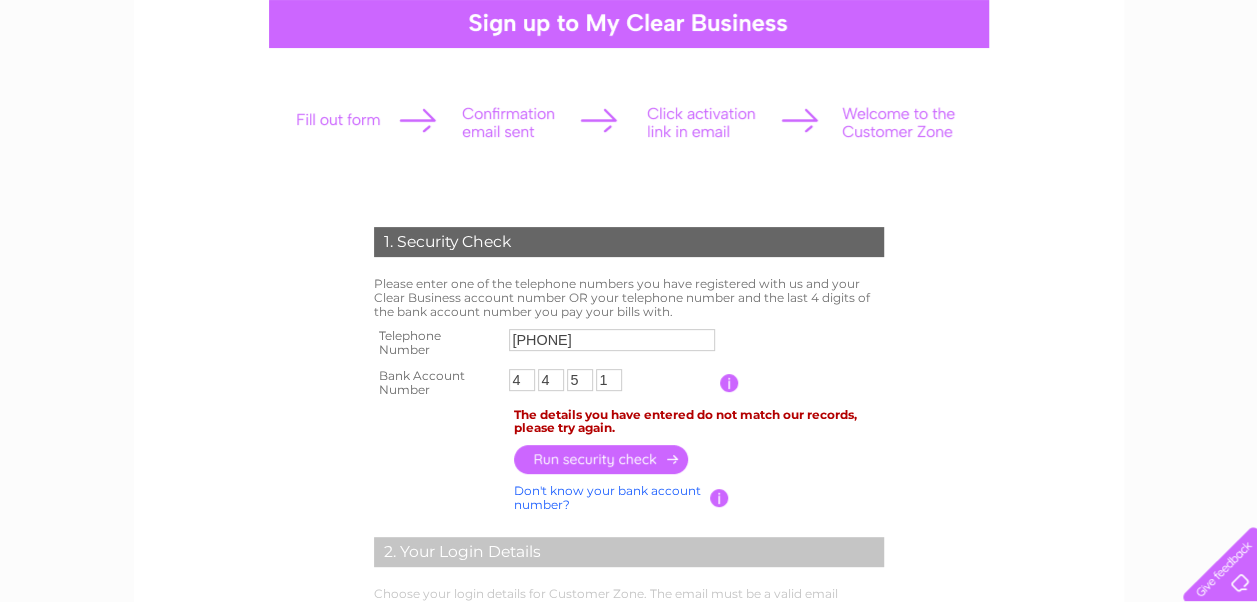 click at bounding box center (602, 459) 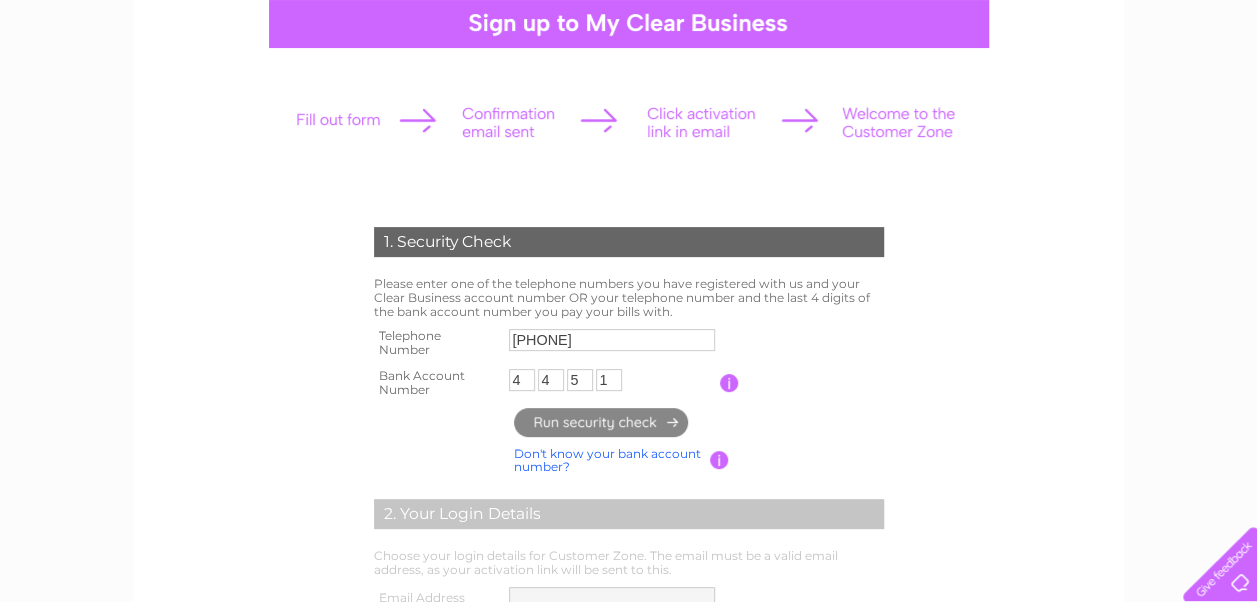 type on "[EMAIL]" 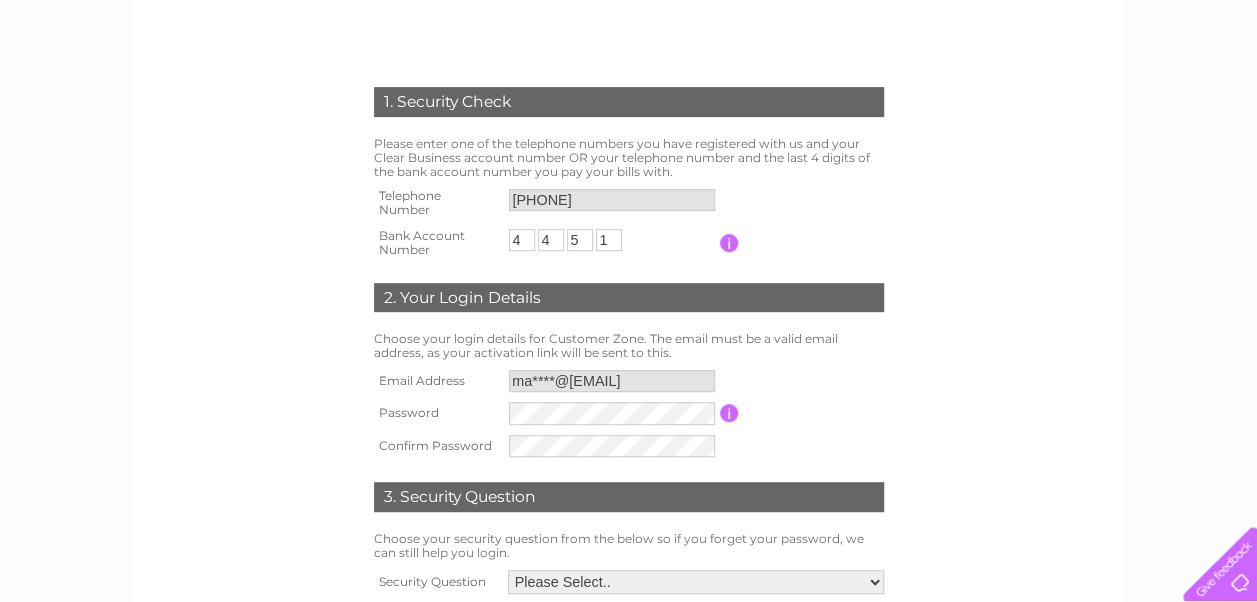 scroll, scrollTop: 300, scrollLeft: 0, axis: vertical 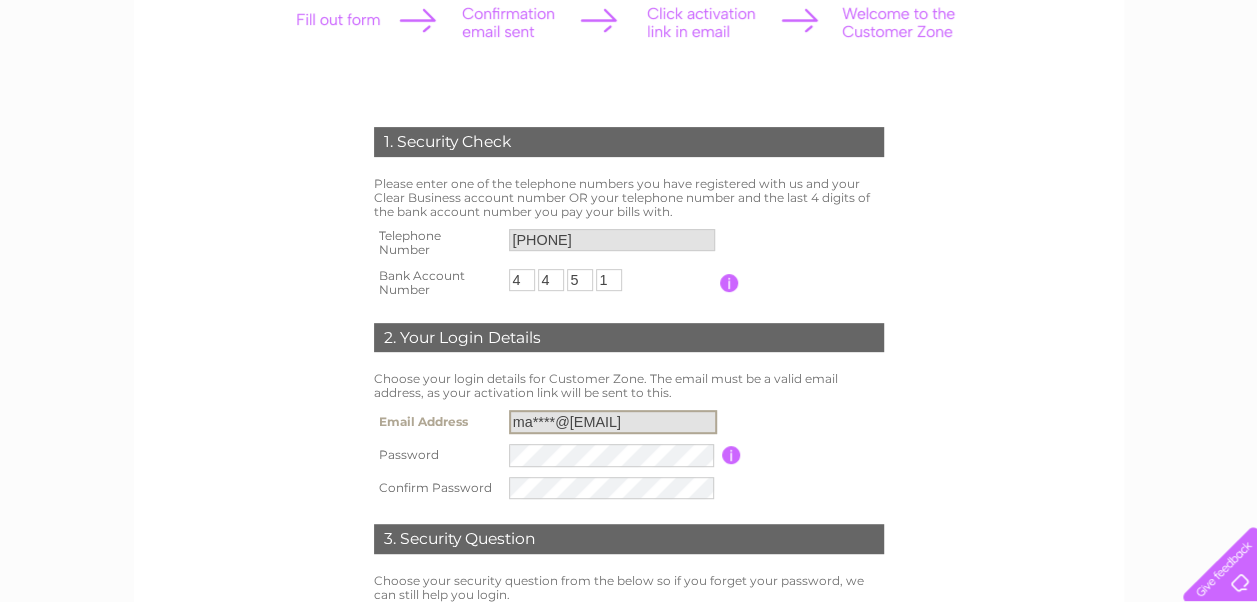 click on "[EMAIL]" at bounding box center (613, 422) 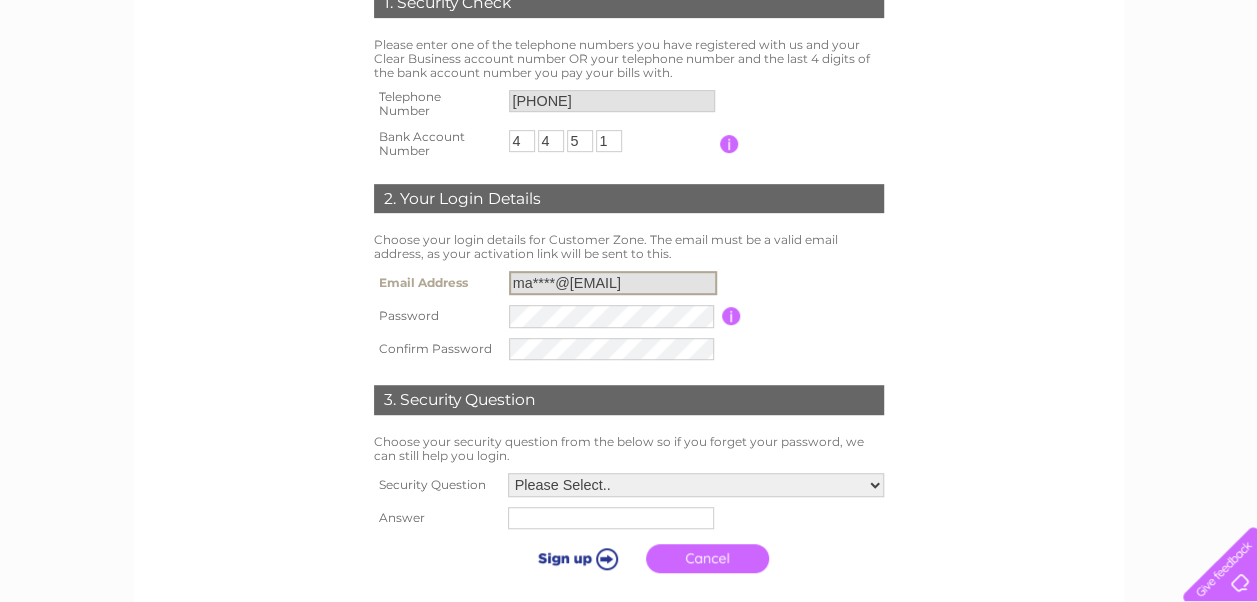scroll, scrollTop: 400, scrollLeft: 0, axis: vertical 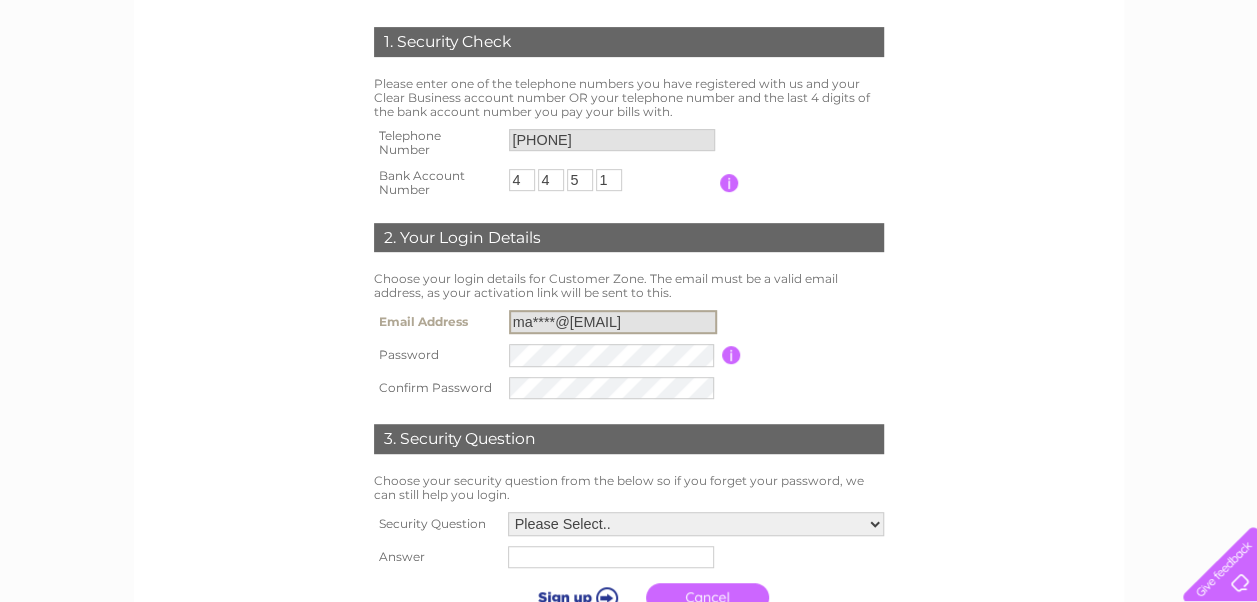 click on "[EMAIL]" at bounding box center [613, 322] 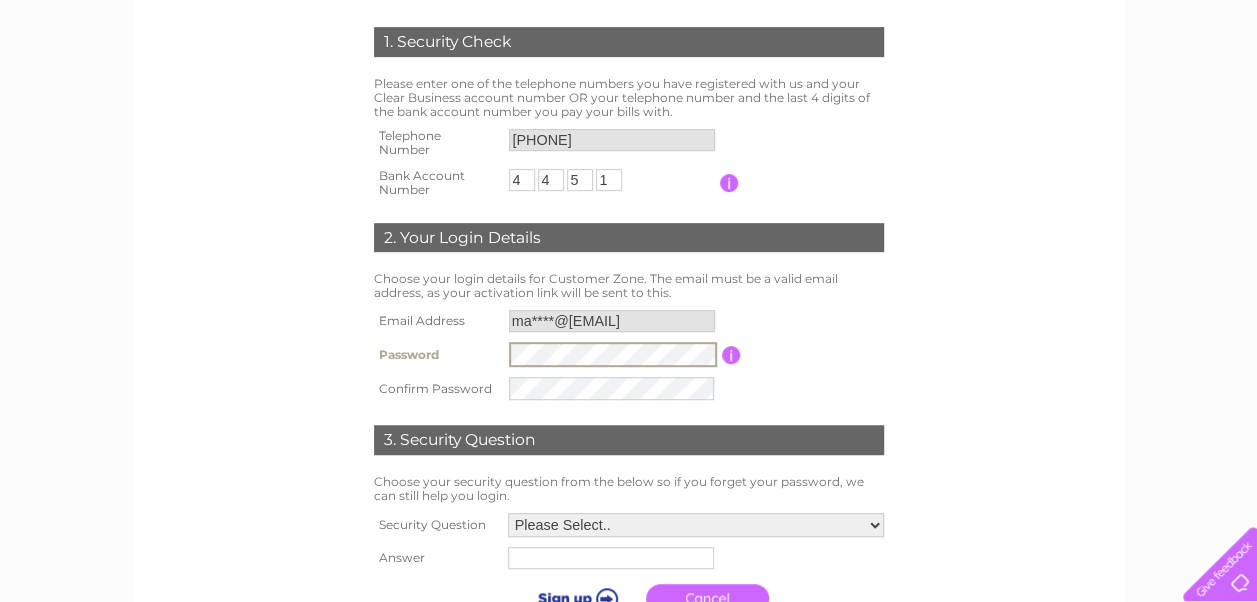 click at bounding box center [731, 355] 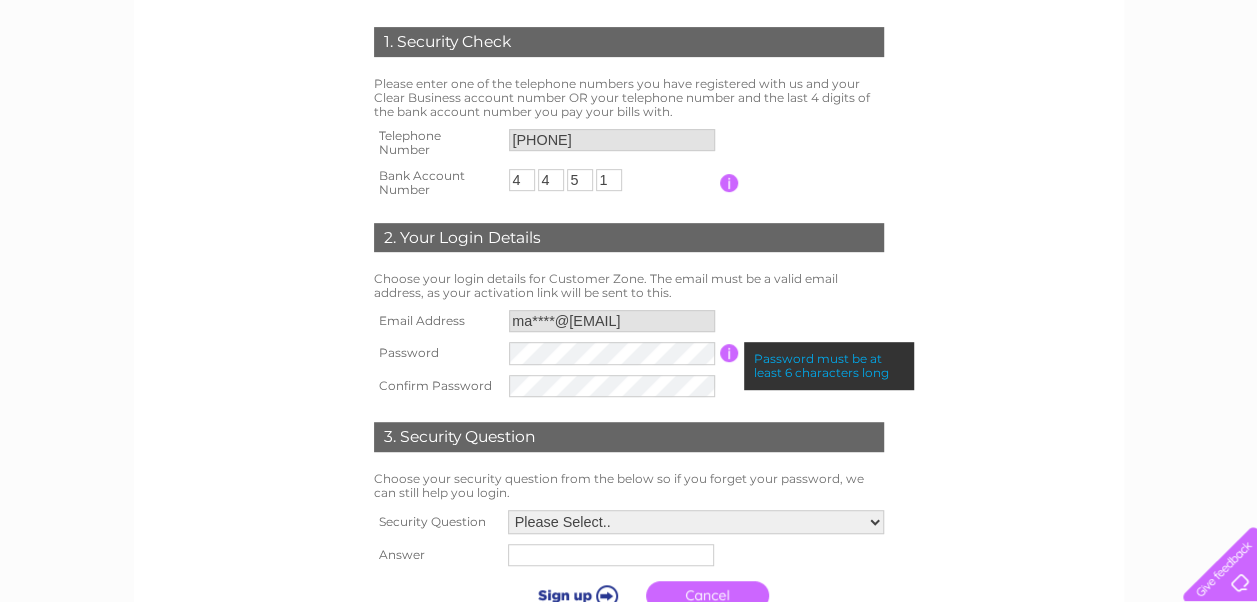 click on "Password must be at least 6 characters long" at bounding box center (829, 366) 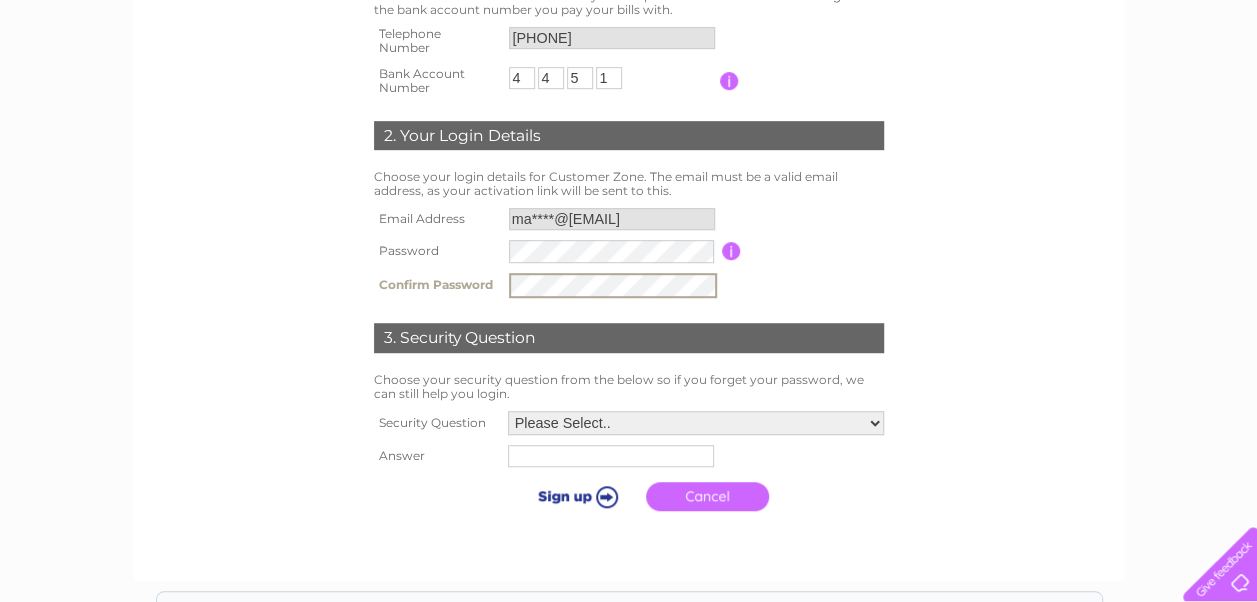 scroll, scrollTop: 700, scrollLeft: 0, axis: vertical 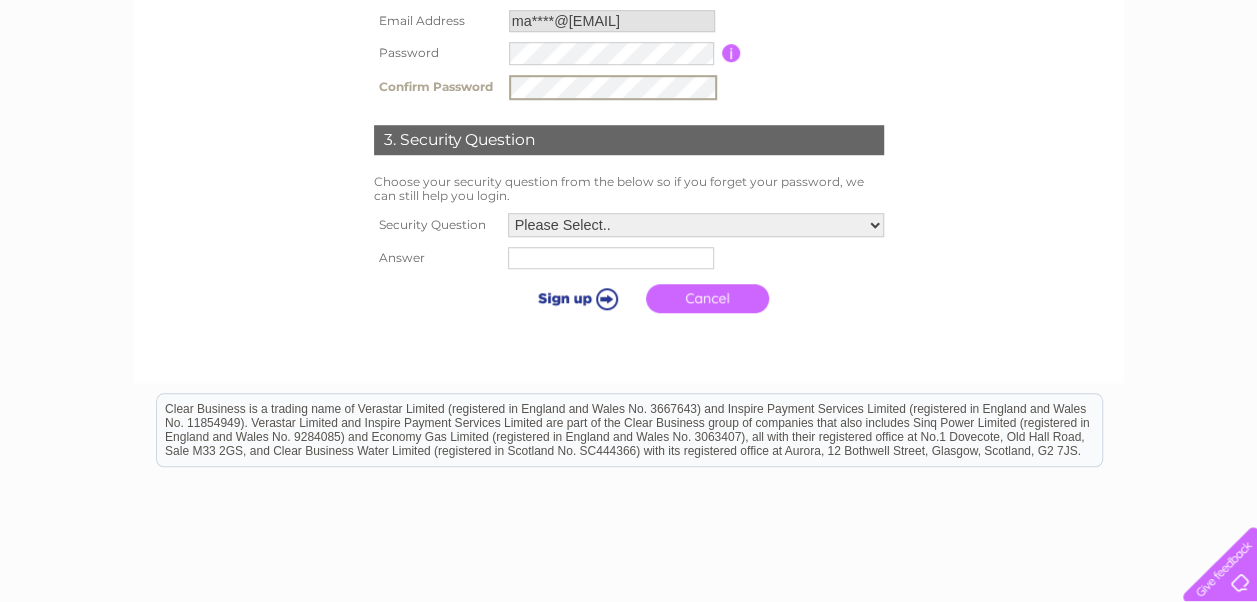 click on "Please Select..
In what town or city was your first job?
In what town or city did you meet your spouse/partner?
In what town or city did your mother and father meet?
What street did you live on as a child?
What was the name of your first pet?
Who was your childhood hero?" at bounding box center (696, 225) 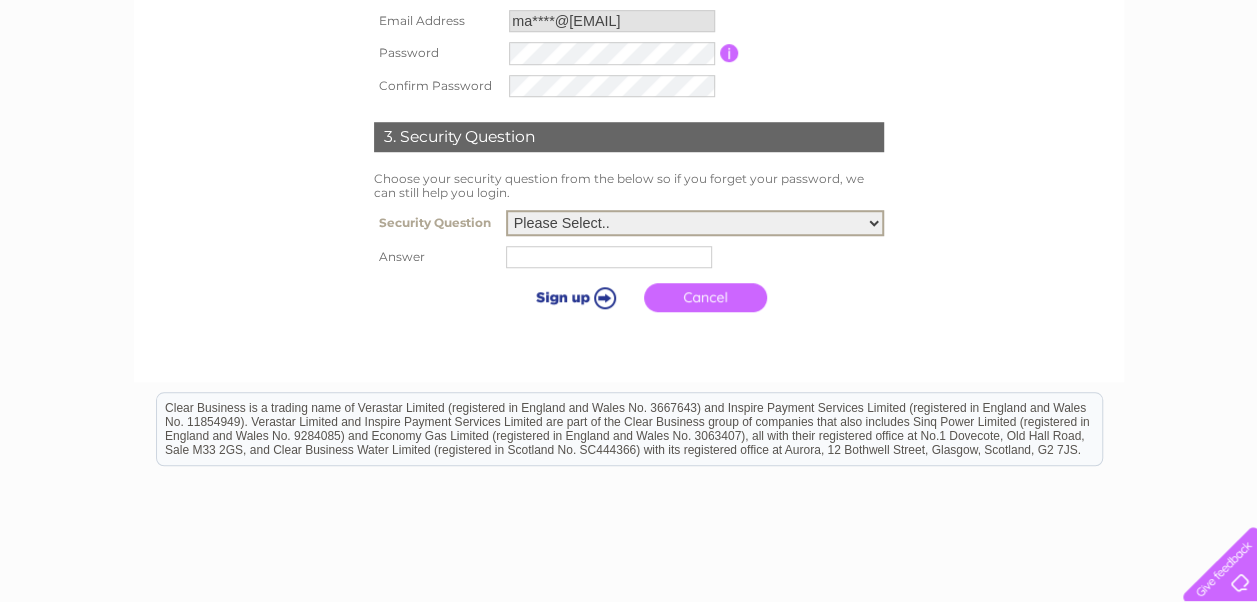 select on "4" 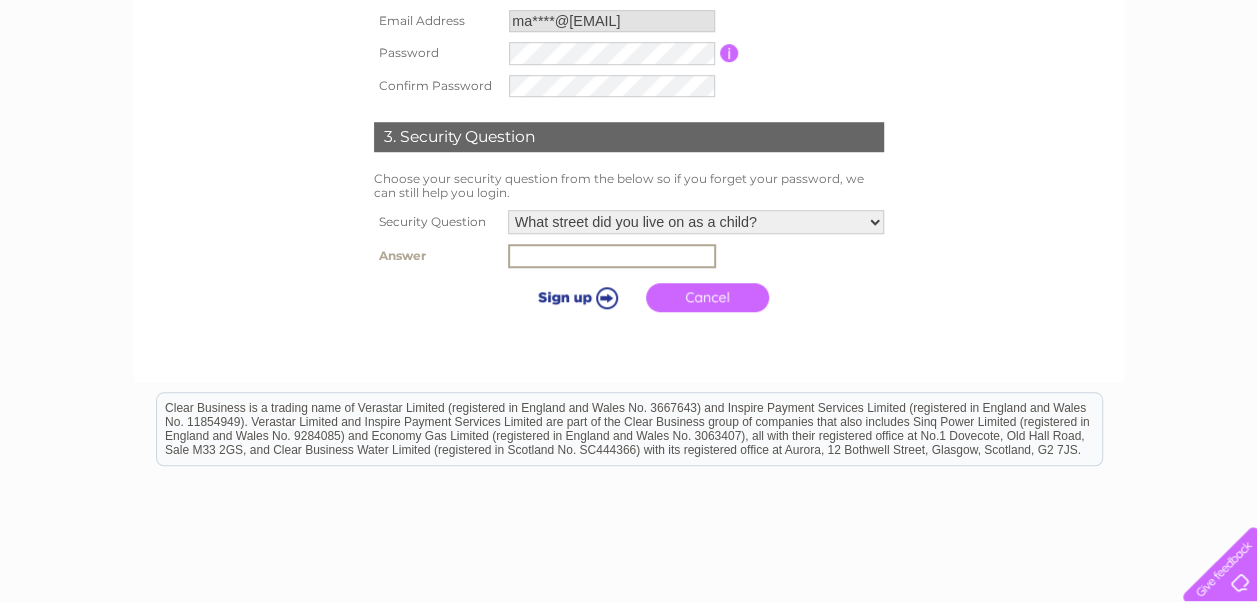 click at bounding box center [612, 256] 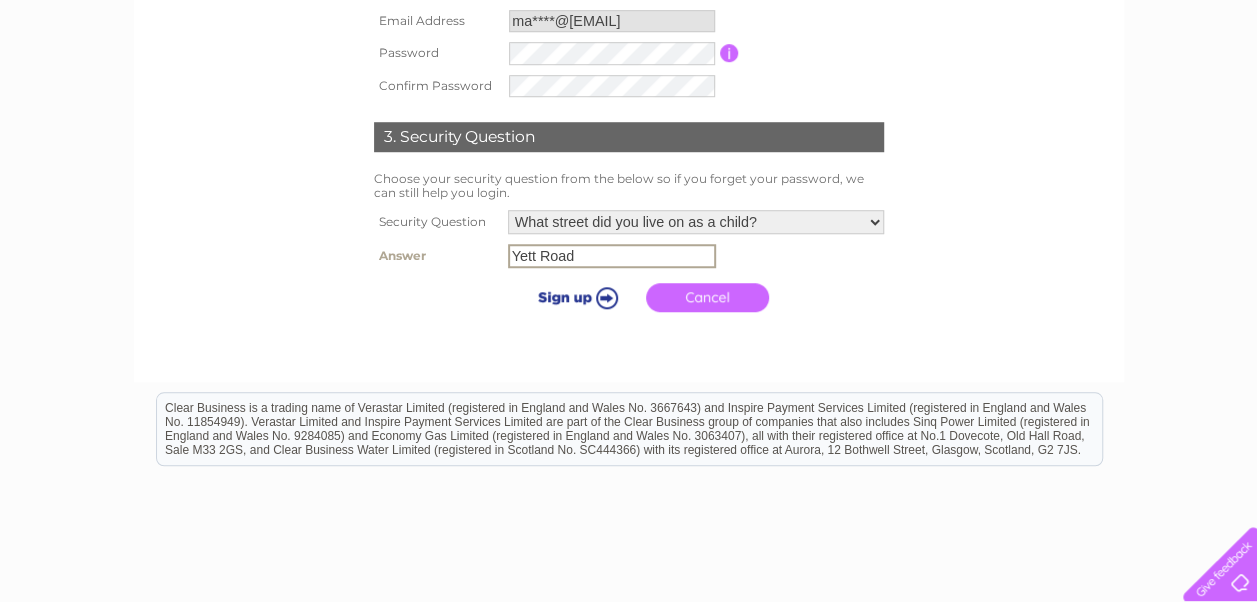 type on "Yett Road" 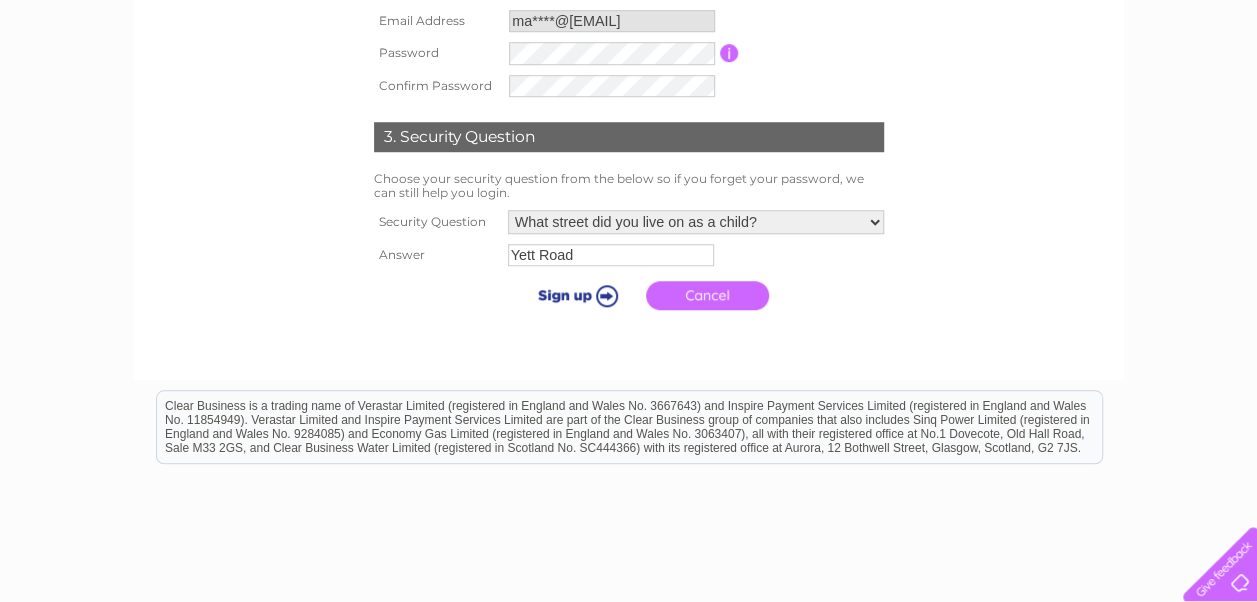 click at bounding box center [574, 295] 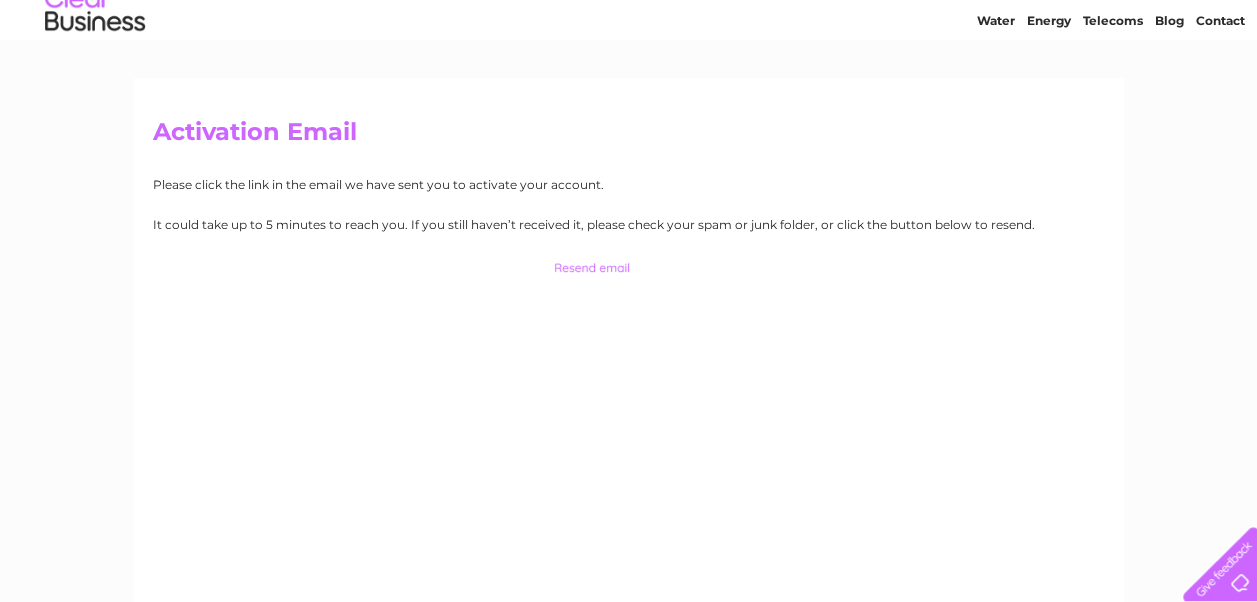 scroll, scrollTop: 100, scrollLeft: 0, axis: vertical 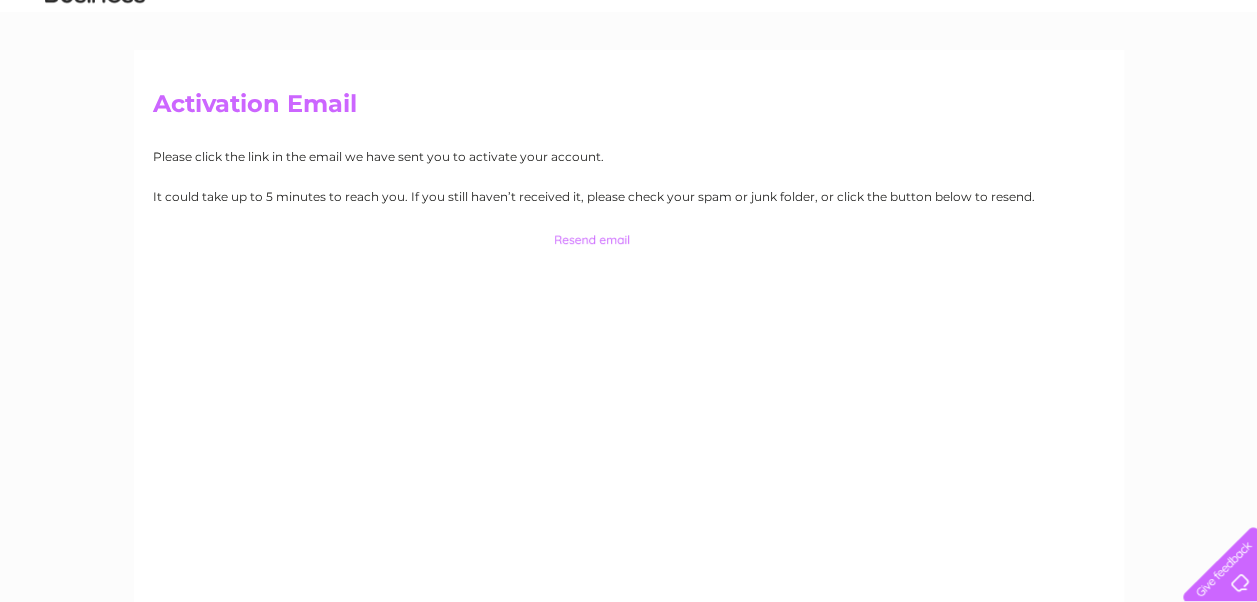 click at bounding box center (628, 240) 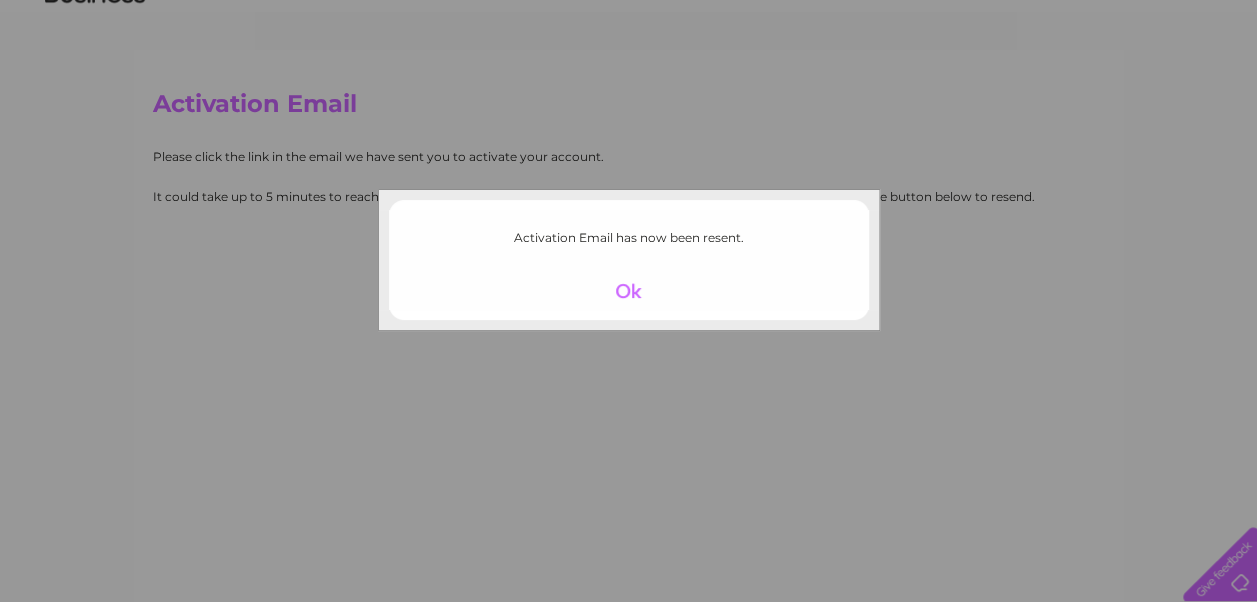click at bounding box center (628, 291) 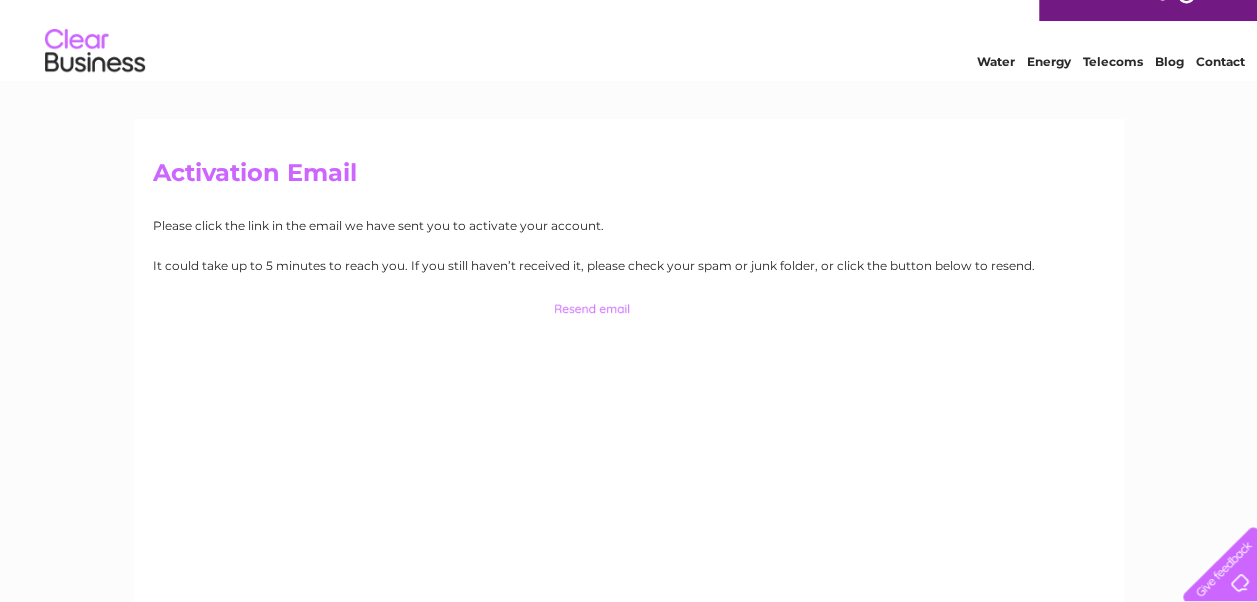 scroll, scrollTop: 0, scrollLeft: 0, axis: both 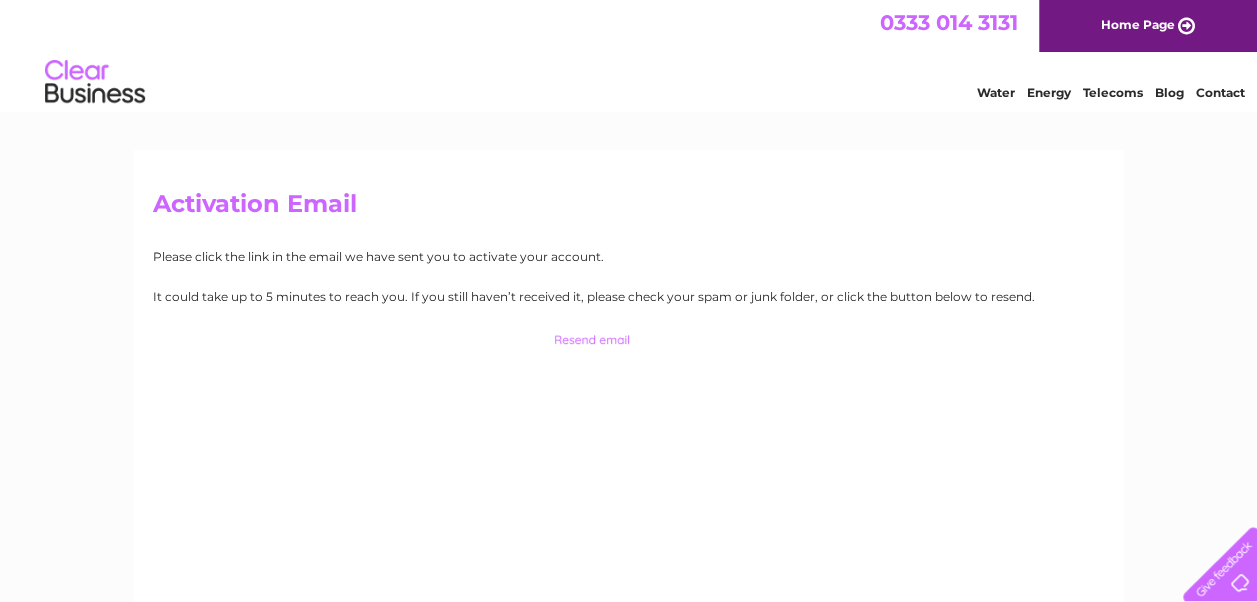 click at bounding box center [628, 340] 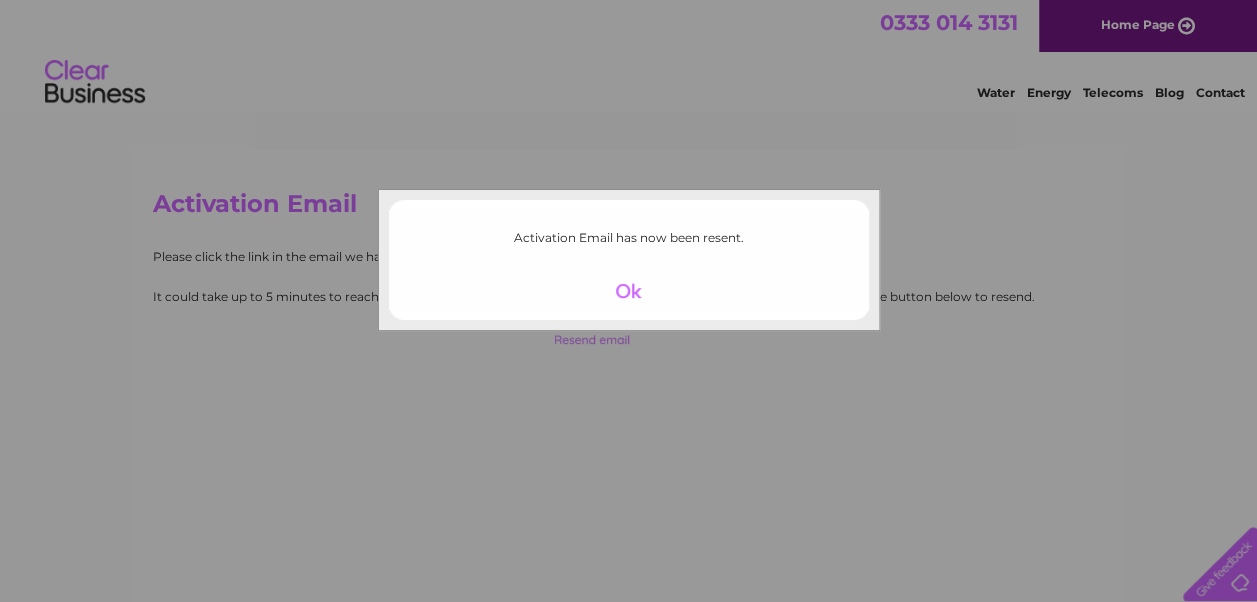 click at bounding box center (628, 291) 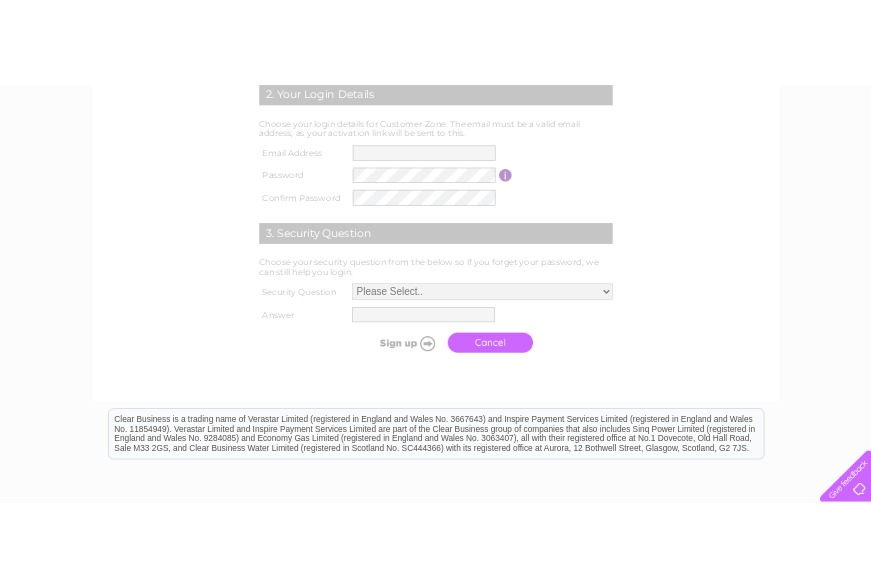scroll, scrollTop: 400, scrollLeft: 0, axis: vertical 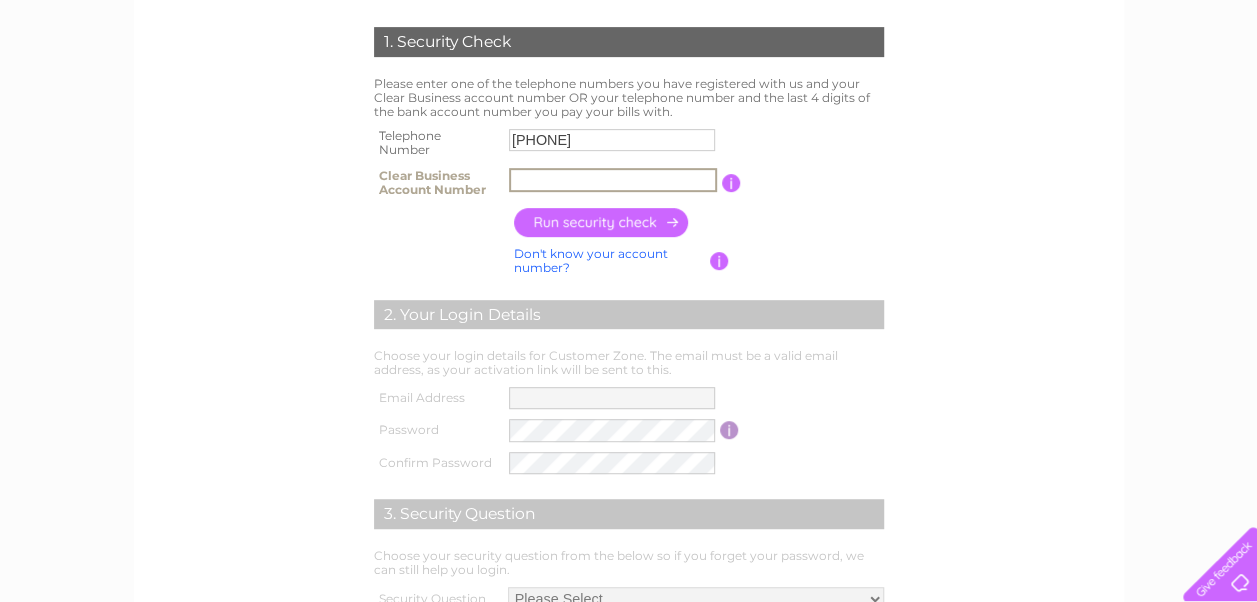 click at bounding box center [613, 180] 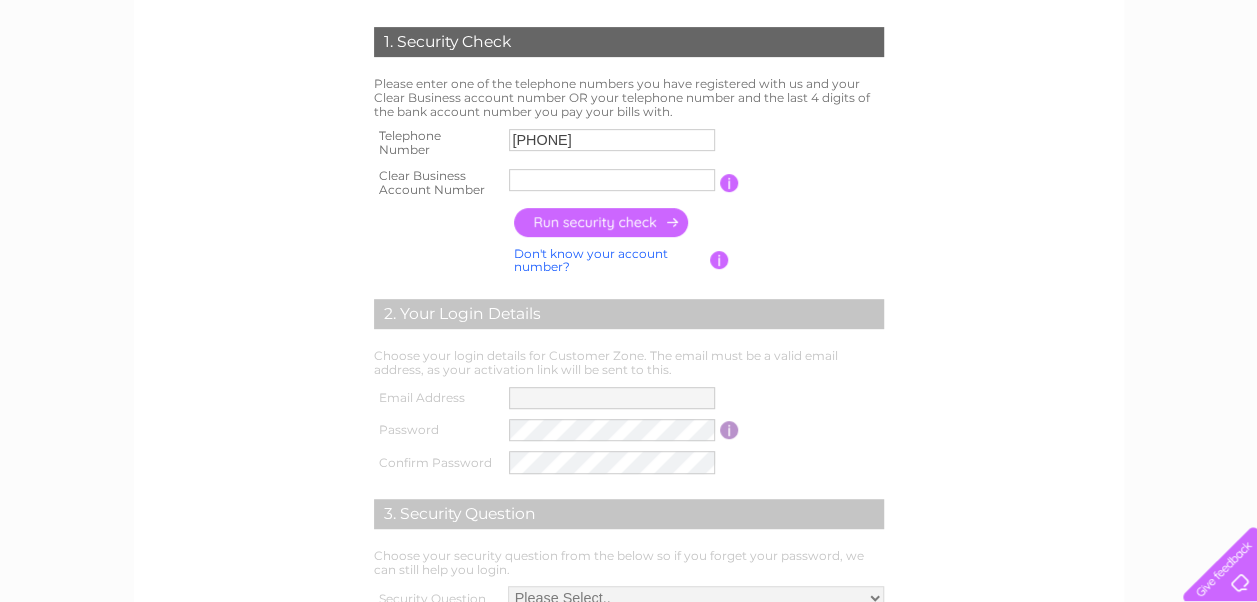 click at bounding box center [439, 222] 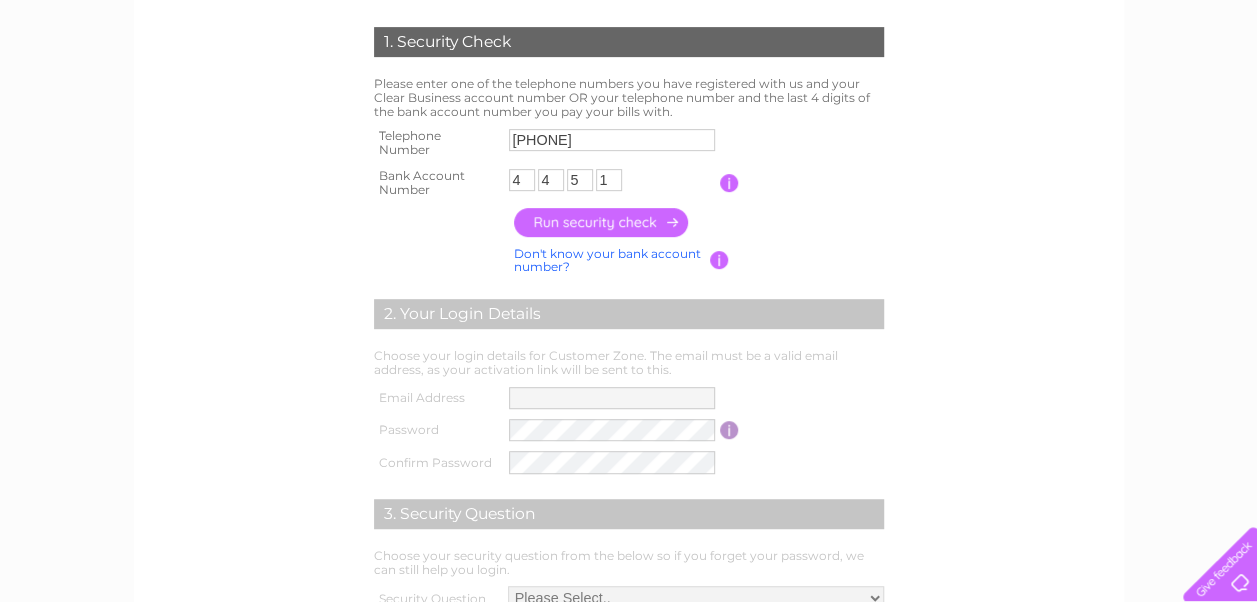 click at bounding box center (602, 222) 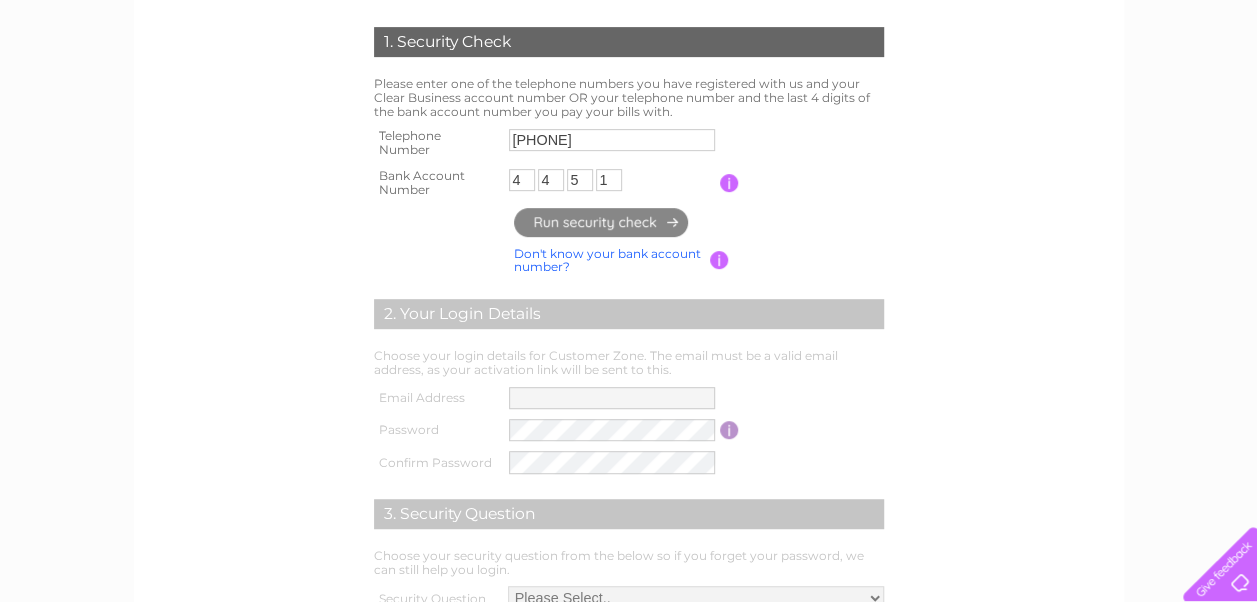 type on "[EMAIL]" 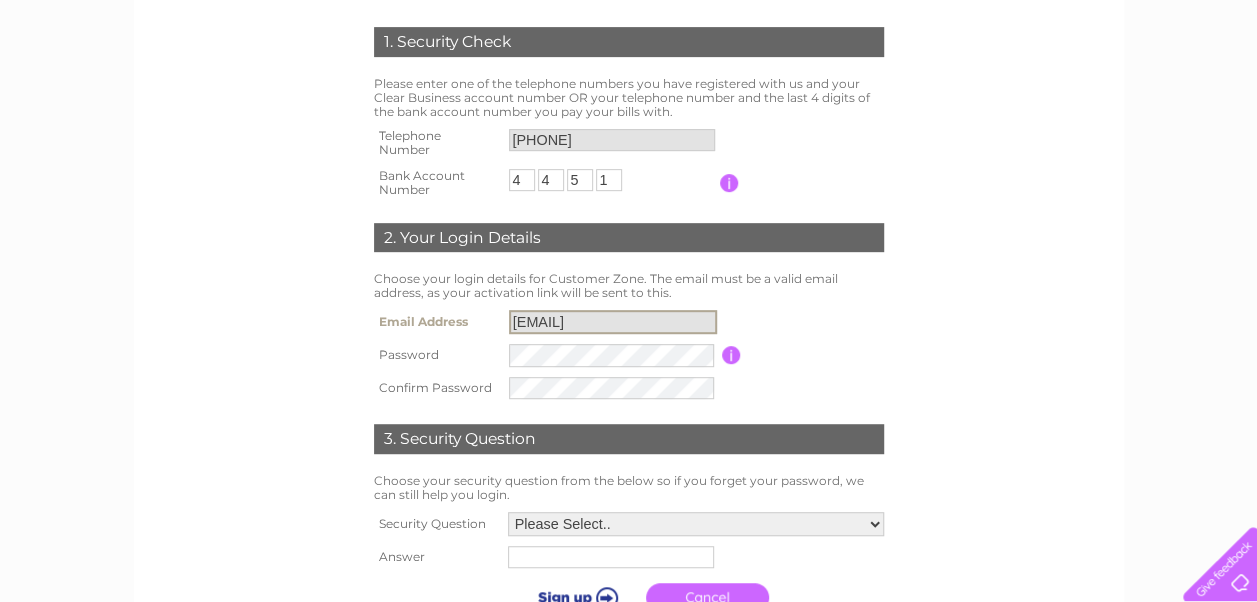 drag, startPoint x: 714, startPoint y: 317, endPoint x: 413, endPoint y: 280, distance: 303.26556 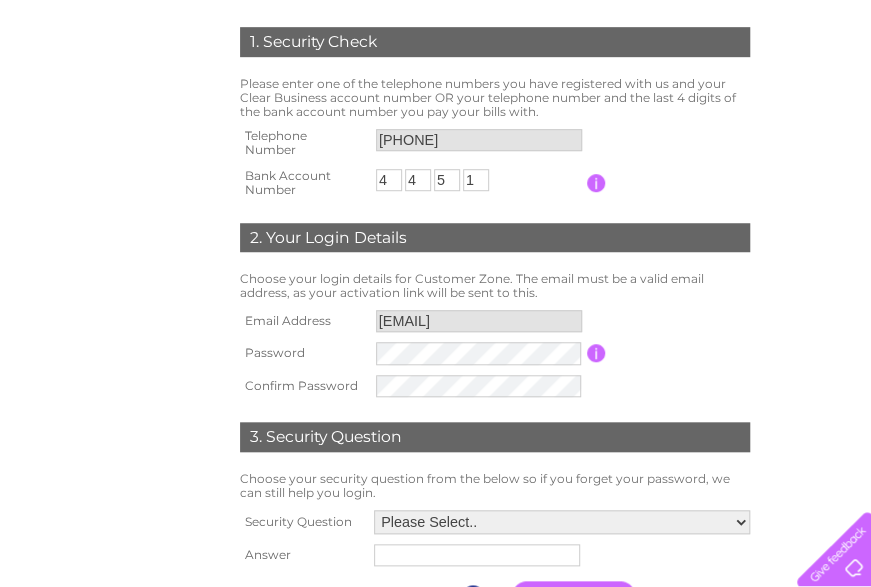 click at bounding box center (596, 353) 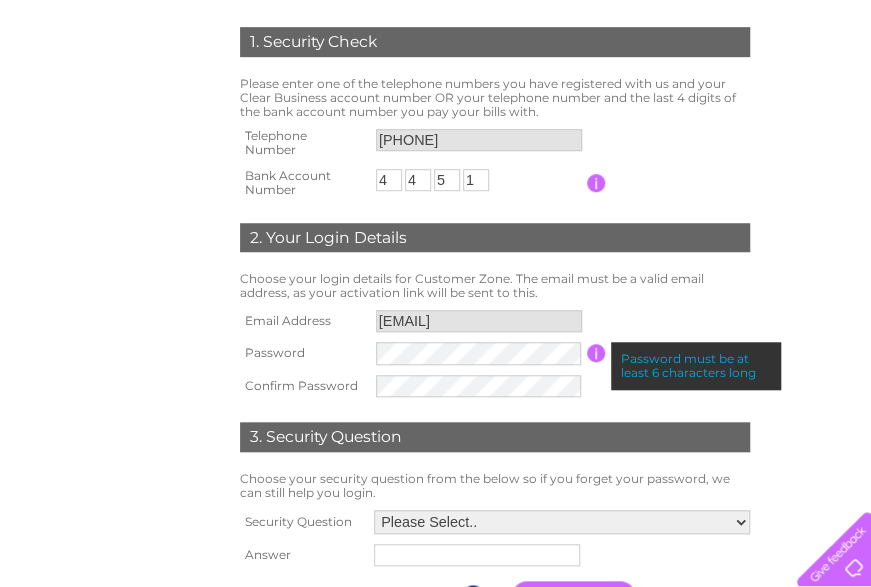 click on "Choose your login details for Customer Zone. The email must be a valid email address, as your activation link will be sent to this." at bounding box center (495, 286) 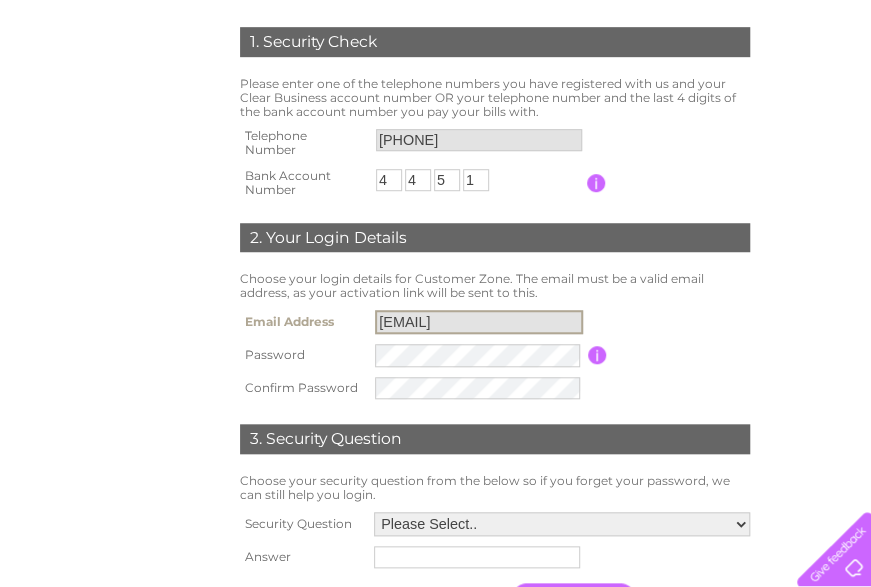 click on "[EMAIL]" at bounding box center (479, 322) 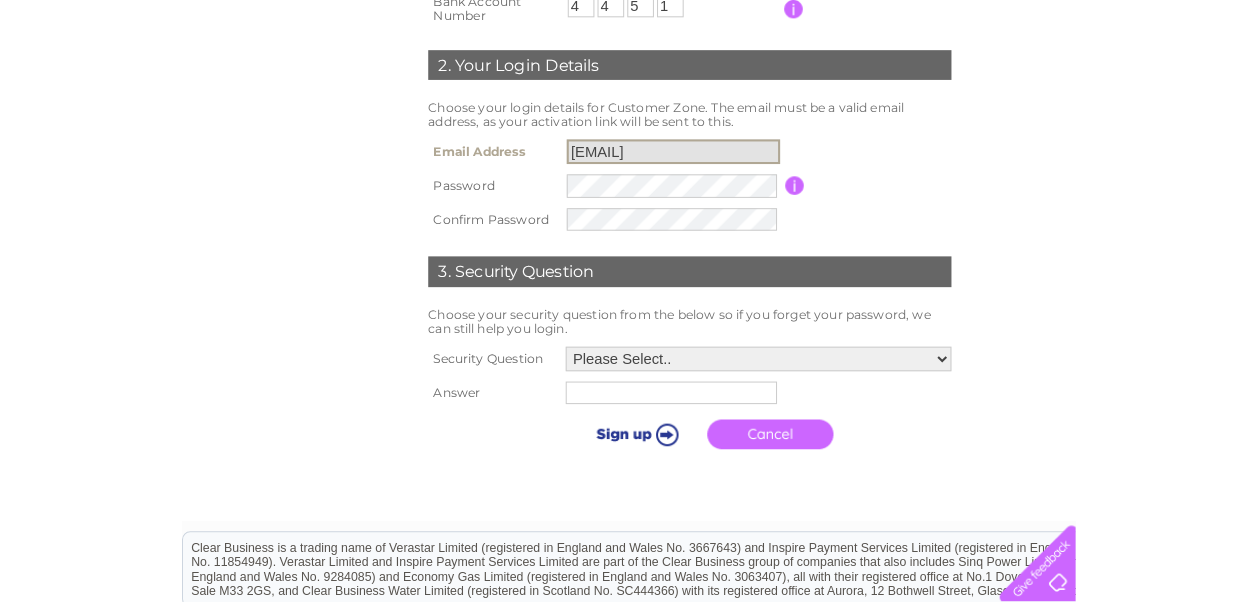 scroll, scrollTop: 500, scrollLeft: 0, axis: vertical 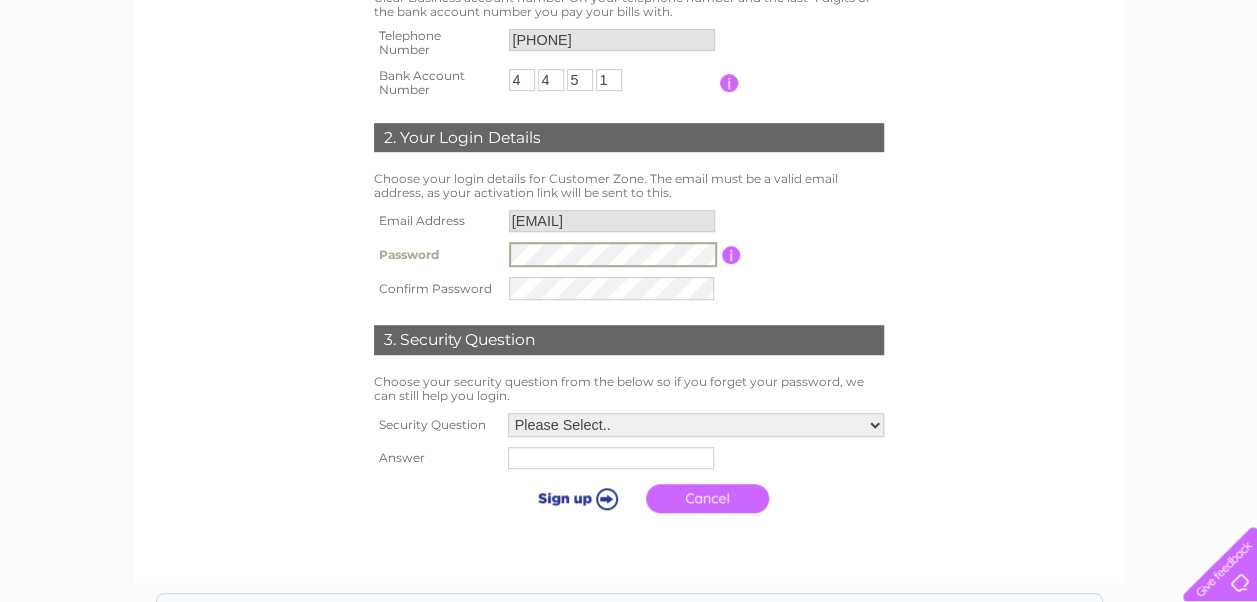 click on "Please Select..
In what town or city was your first job?
In what town or city did you meet your spouse/partner?
In what town or city did your mother and father meet?
What street did you live on as a child?
What was the name of your first pet?
Who was your childhood hero?" at bounding box center (696, 425) 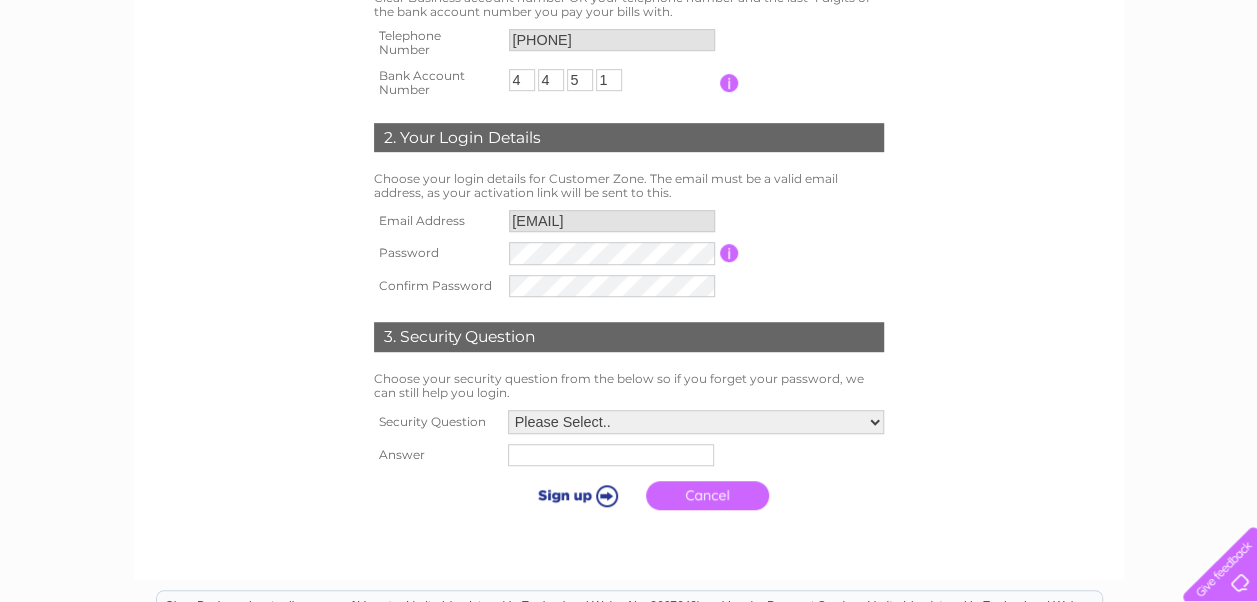click on "Cancel" at bounding box center [696, 495] 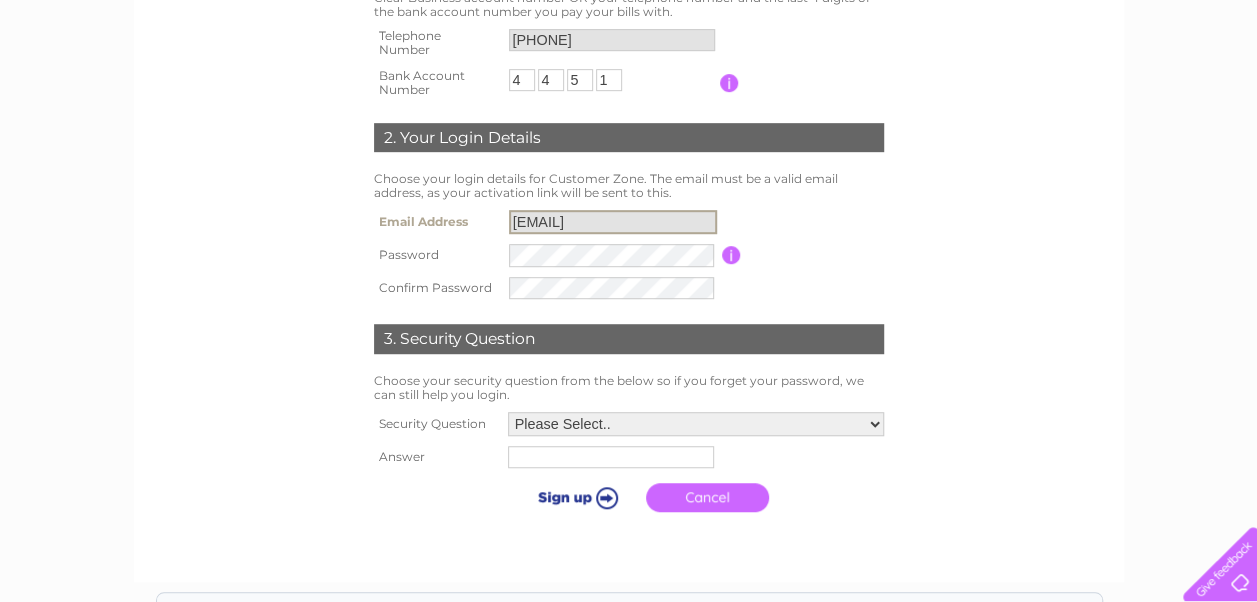 drag, startPoint x: 711, startPoint y: 215, endPoint x: 422, endPoint y: 184, distance: 290.65787 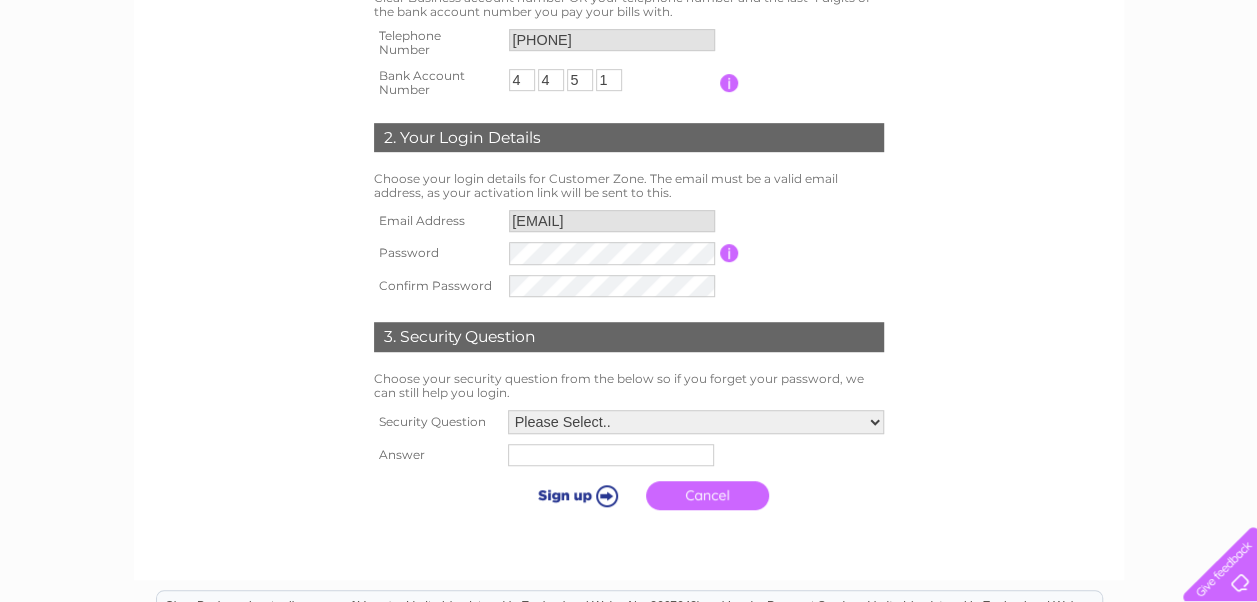 drag, startPoint x: 422, startPoint y: 184, endPoint x: 985, endPoint y: 266, distance: 568.94025 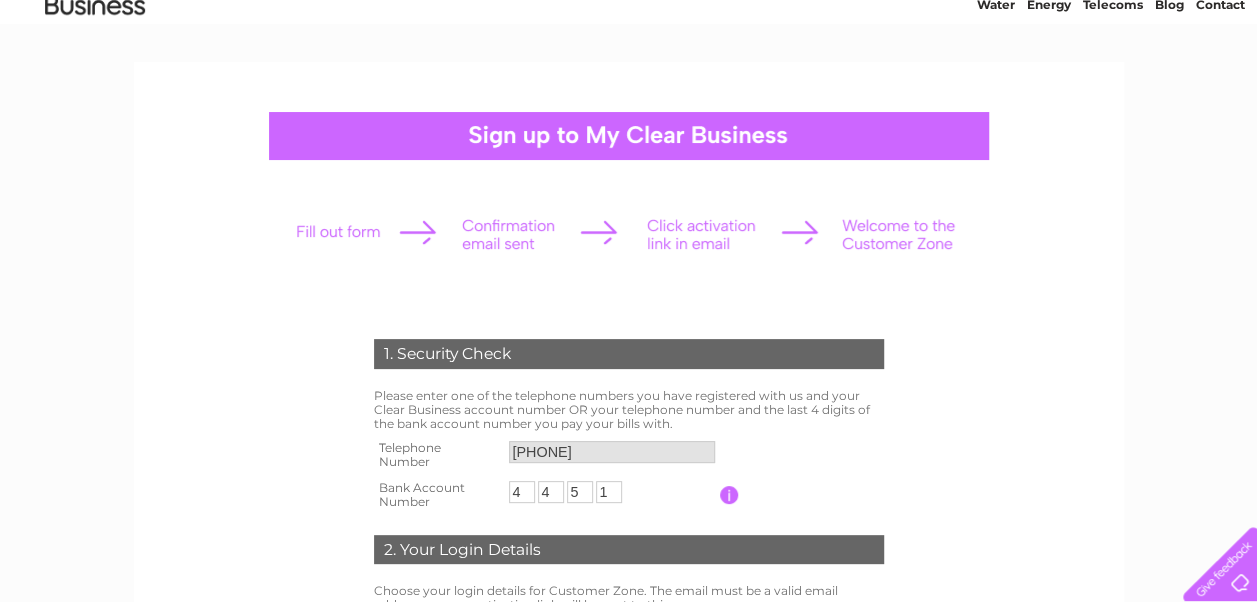 scroll, scrollTop: 0, scrollLeft: 0, axis: both 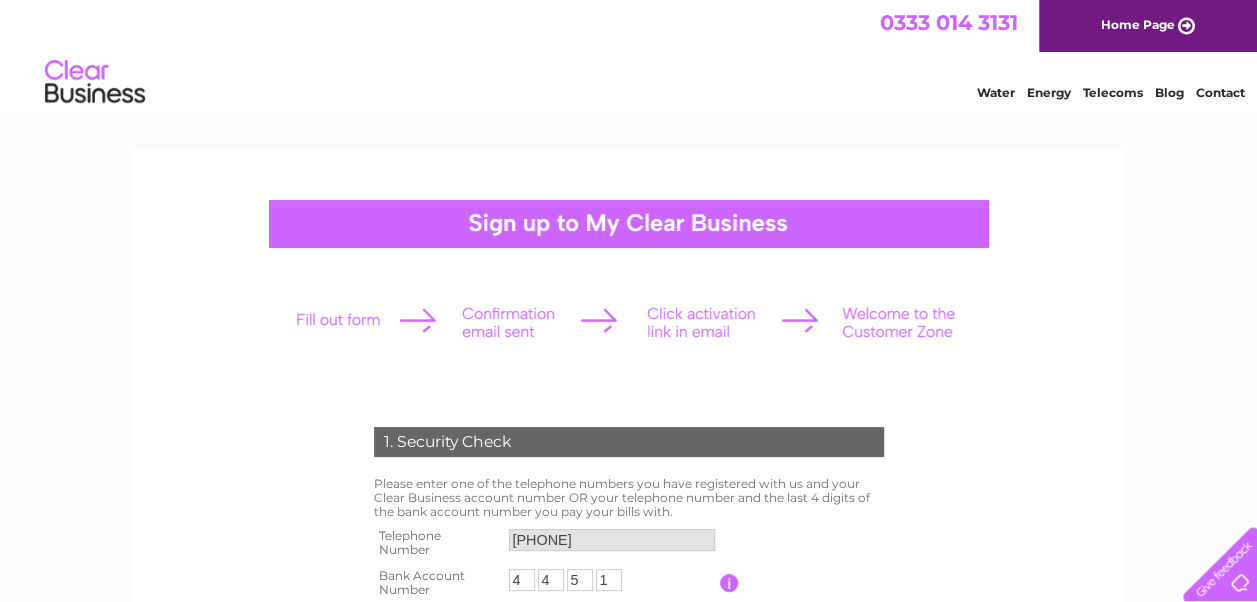 click on "Home Page" at bounding box center (1148, 26) 